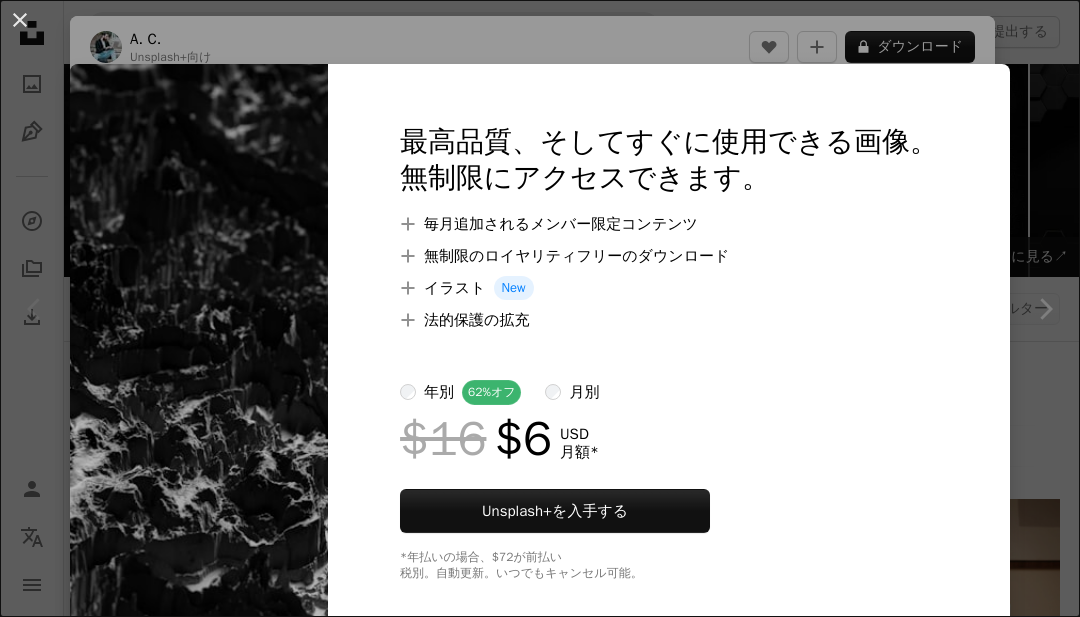 scroll, scrollTop: 368, scrollLeft: 0, axis: vertical 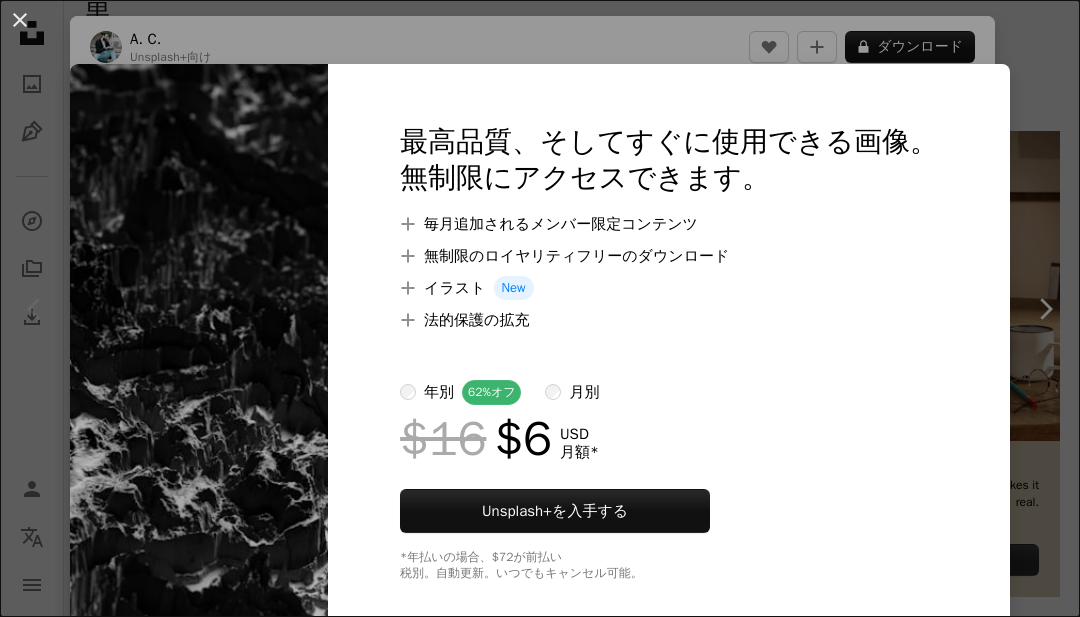 click on "An X shape 最高品質、そしてすぐに使用できる画像。 無制限にアクセスできます。 A plus sign 毎月追加されるメンバー限定コンテンツ A plus sign 無制限のロイヤリティフリーのダウンロード A plus sign イラスト  New A plus sign 法的保護の拡充 年別 62% オフ 月別 $16   $6 USD 月額 * Unsplash+ を入手する *年払いの場合、 $72 が前払い 税別。自動更新。いつでもキャンセル可能。" at bounding box center [540, 308] 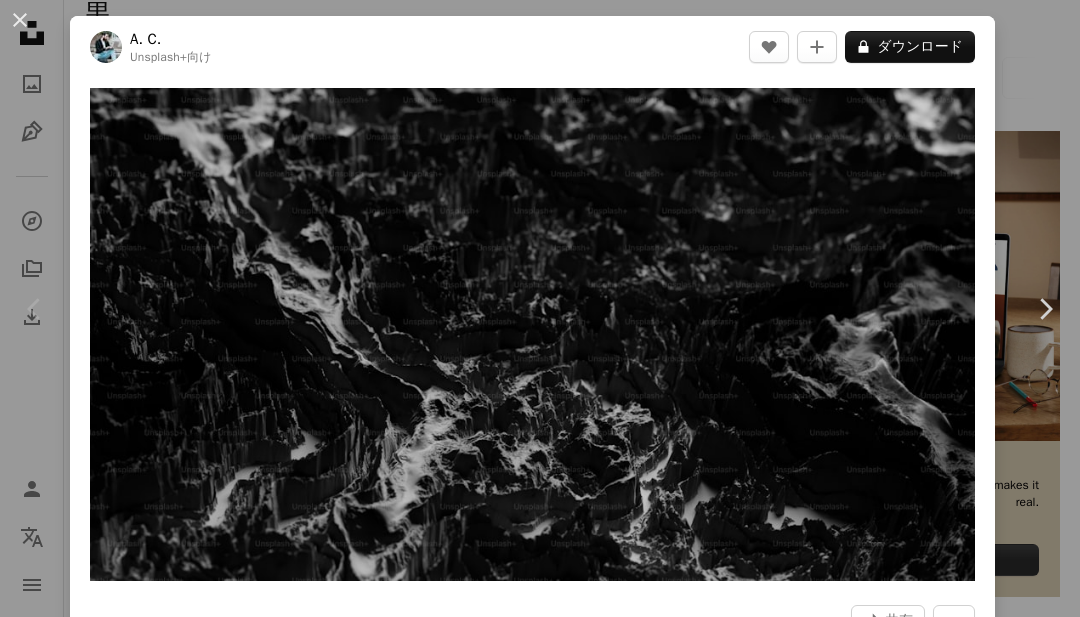 click on "[FIRST] [LAST]" at bounding box center (540, 308) 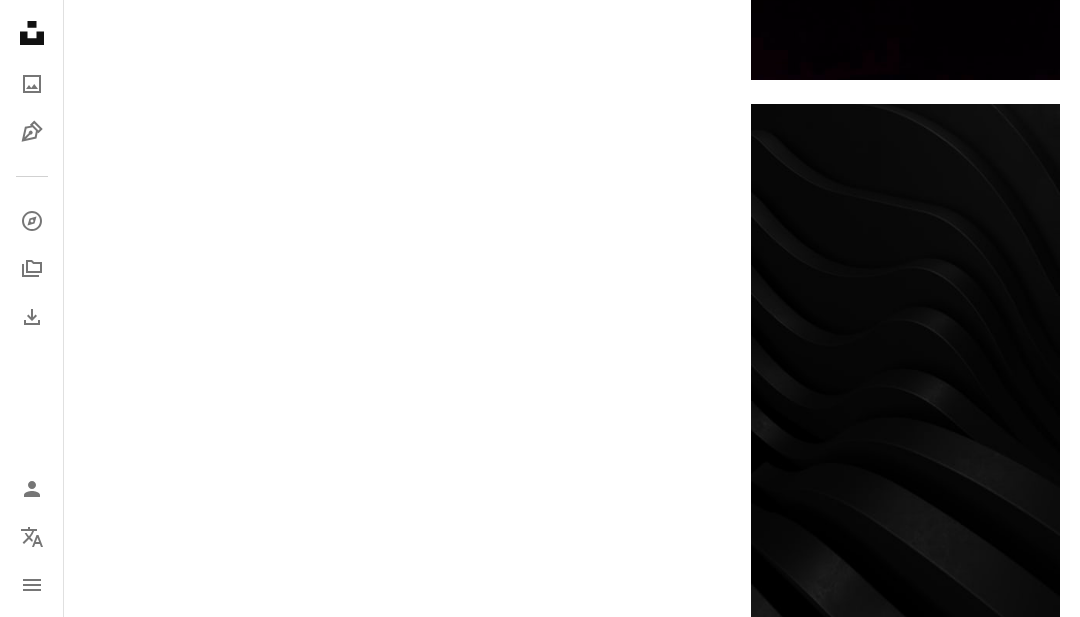 scroll, scrollTop: 3035, scrollLeft: 0, axis: vertical 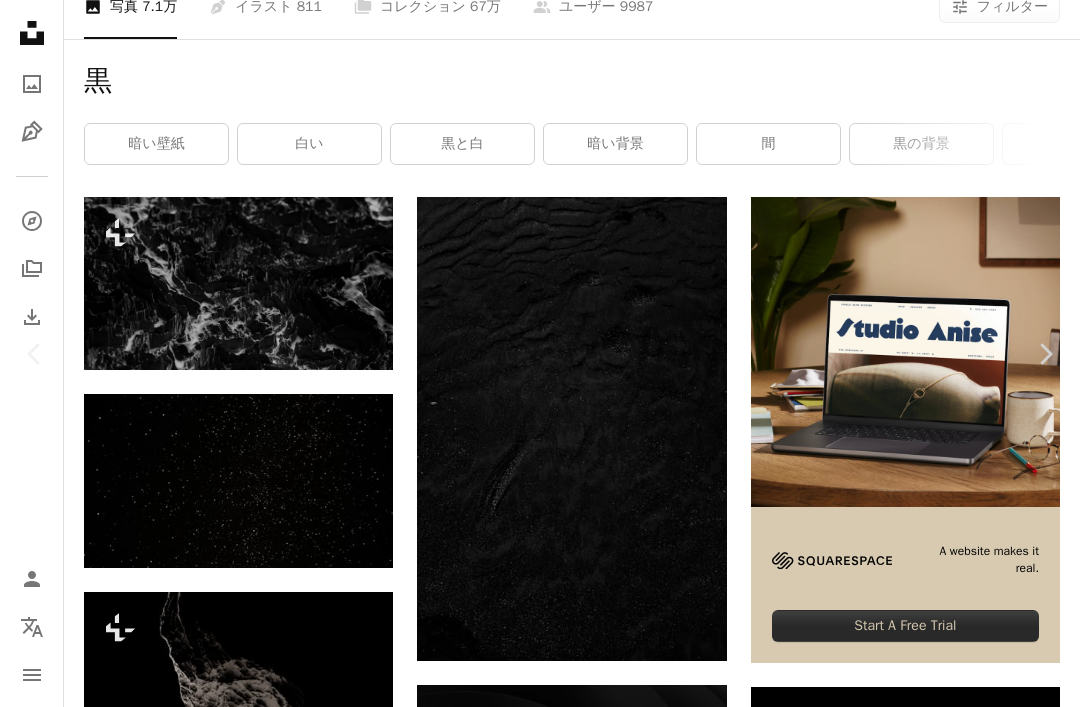 click on "[FIRST] [LAST]" at bounding box center [540, 15553] 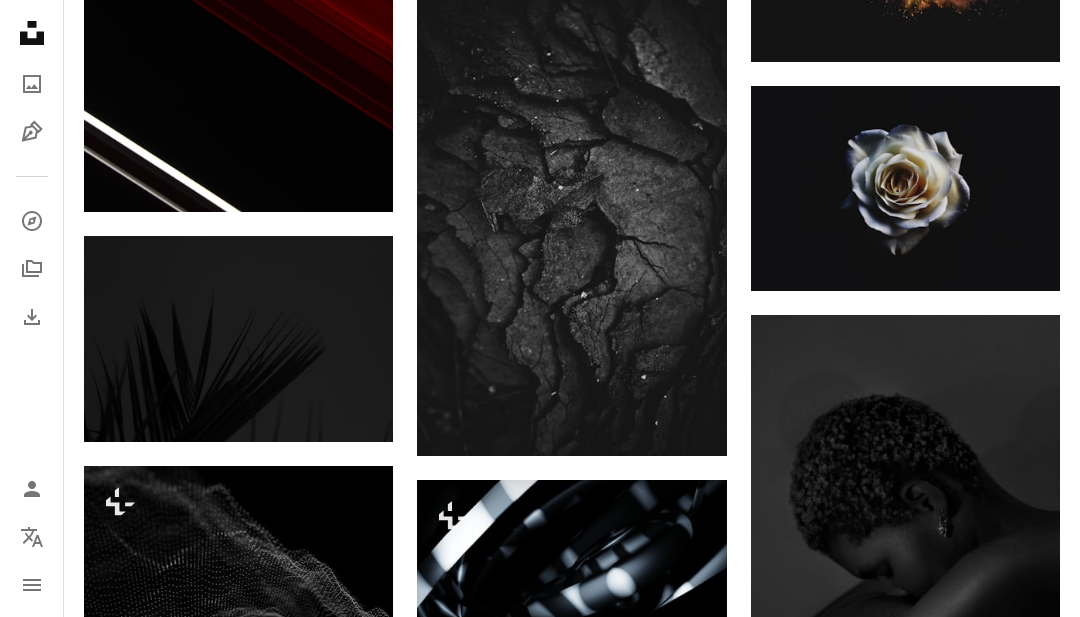 scroll, scrollTop: 20710, scrollLeft: 0, axis: vertical 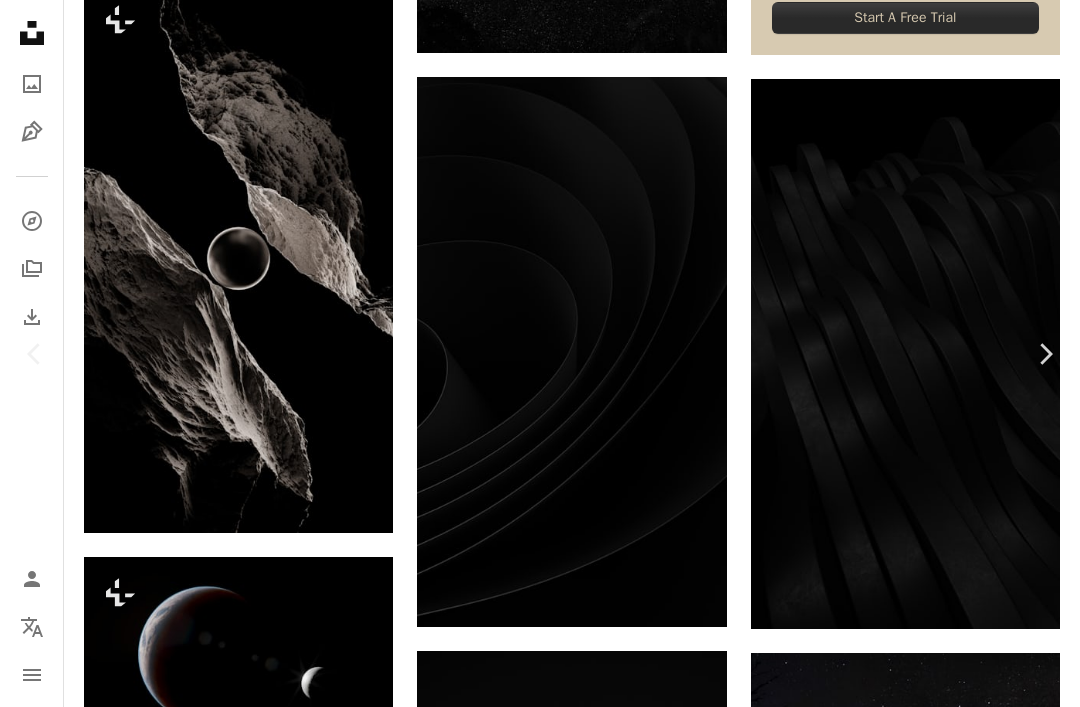 click on "[FIRST] [LAST]" at bounding box center [540, 27869] 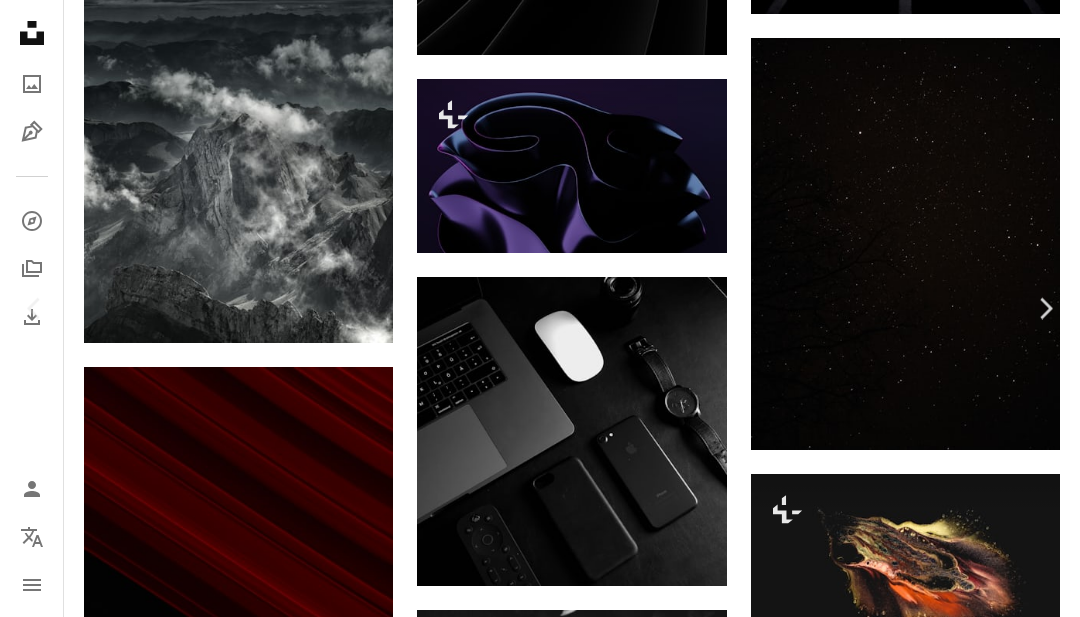 scroll, scrollTop: 910, scrollLeft: 0, axis: vertical 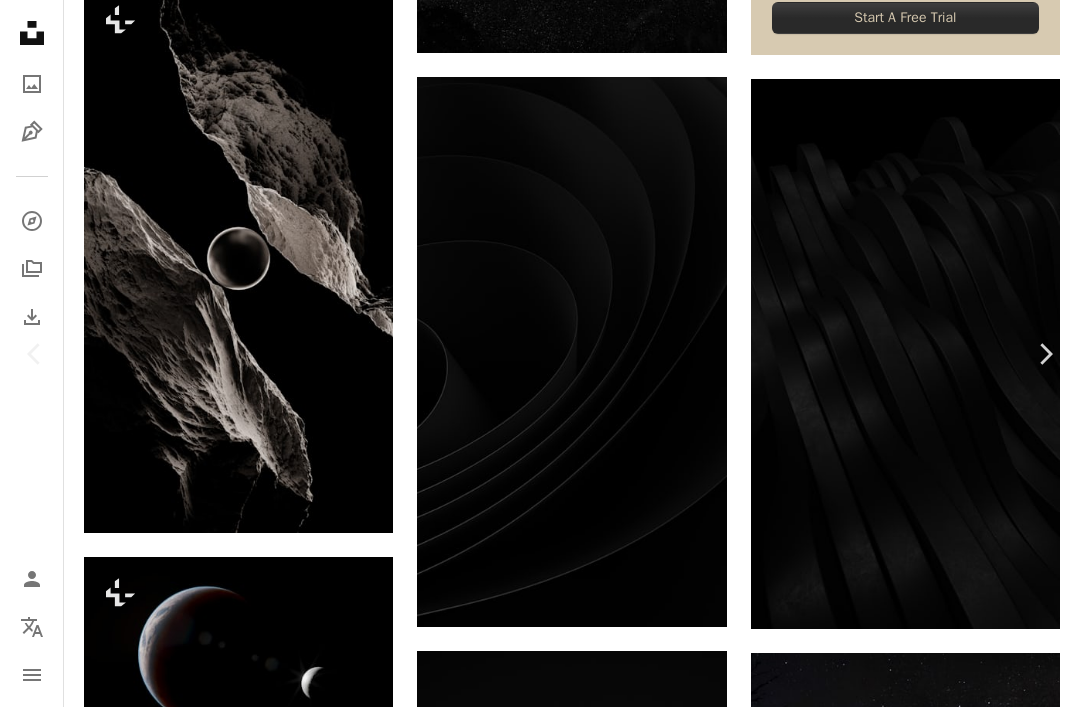 click on "Chevron right" at bounding box center [1045, 354] 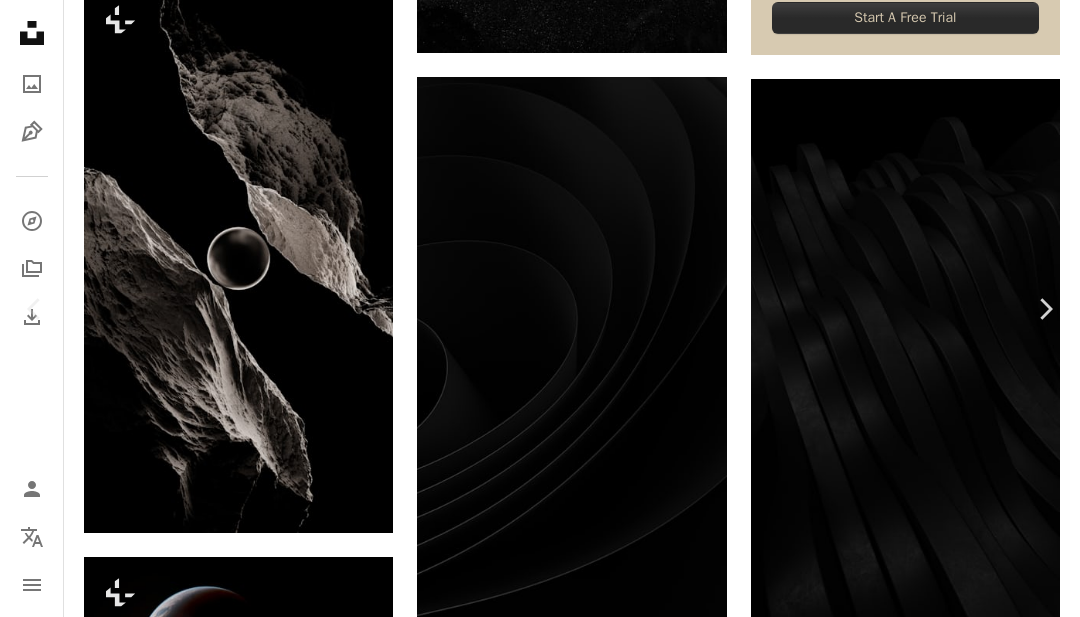 click on "[FIRST] [LAST]" at bounding box center [540, 27824] 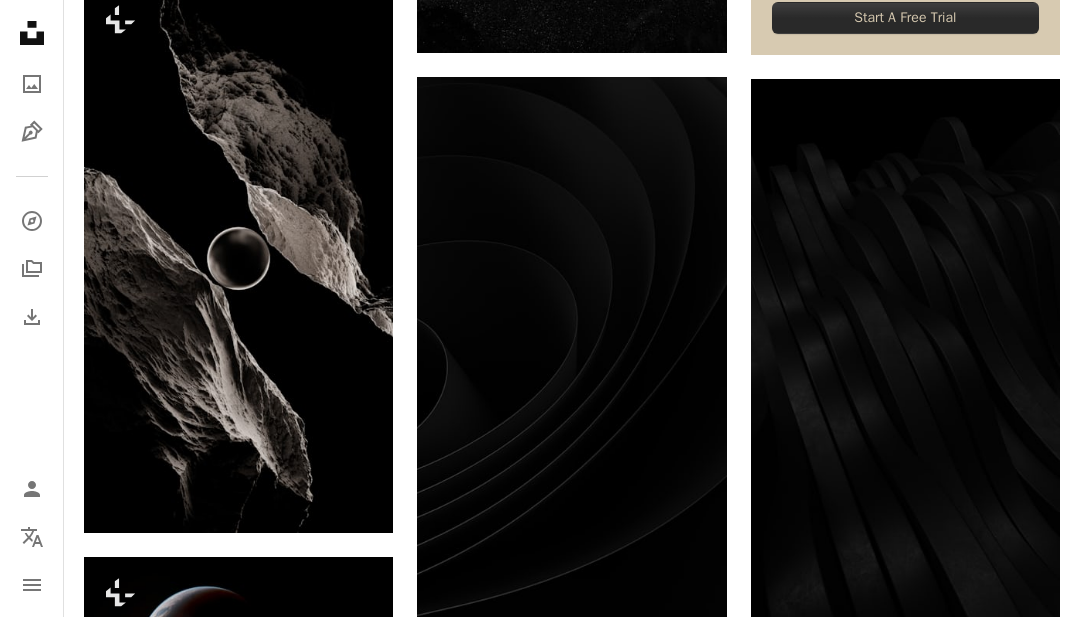 scroll, scrollTop: 0, scrollLeft: 0, axis: both 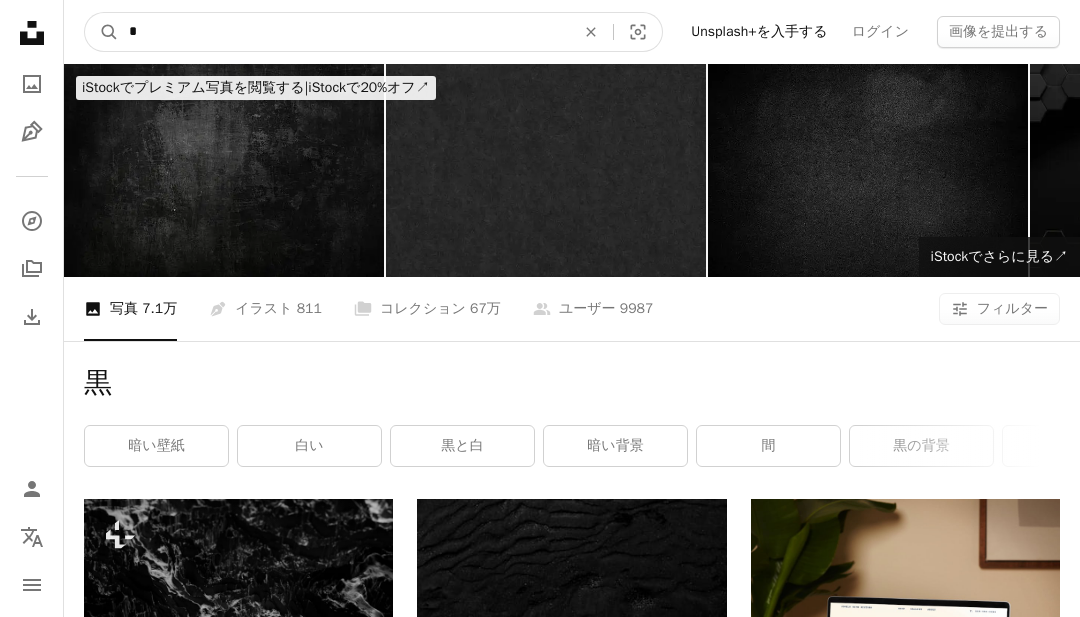 click on "*" at bounding box center [344, 32] 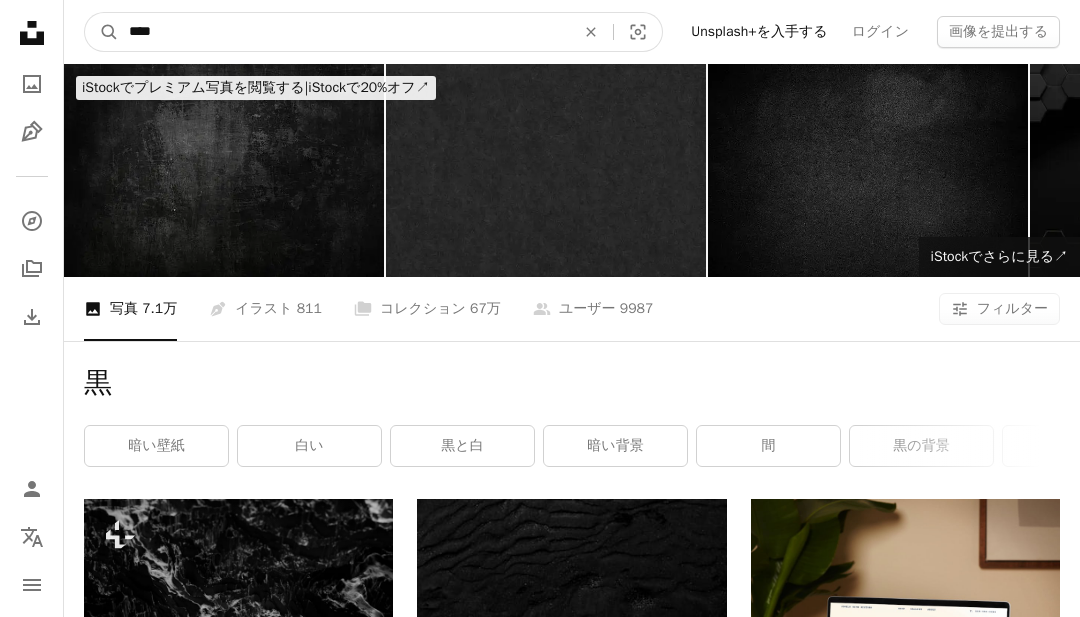 type on "*****" 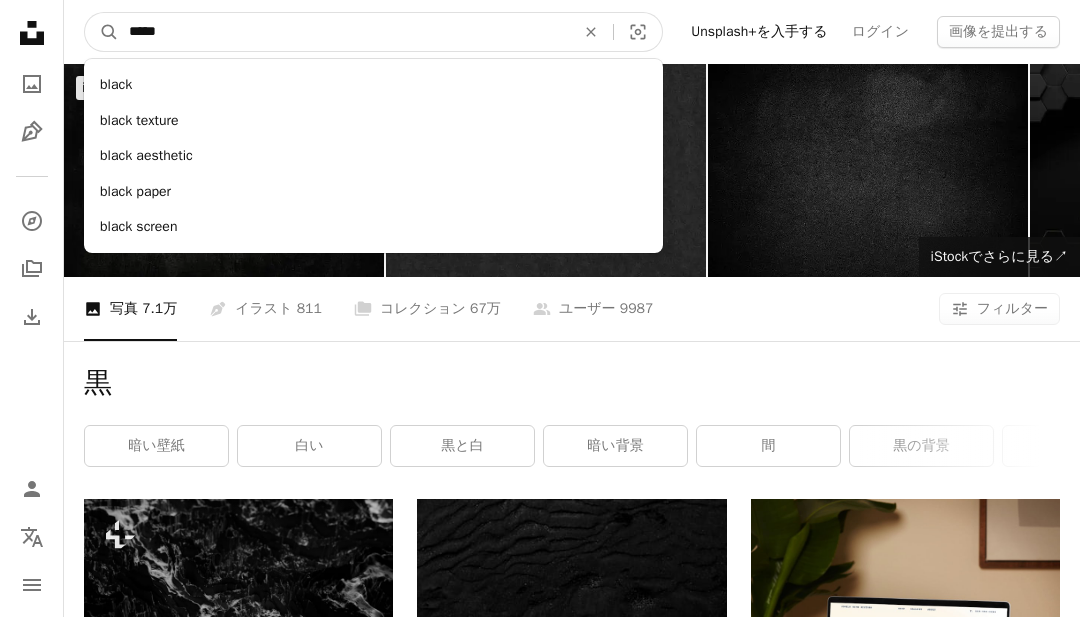 click on "A magnifying glass" at bounding box center (102, 32) 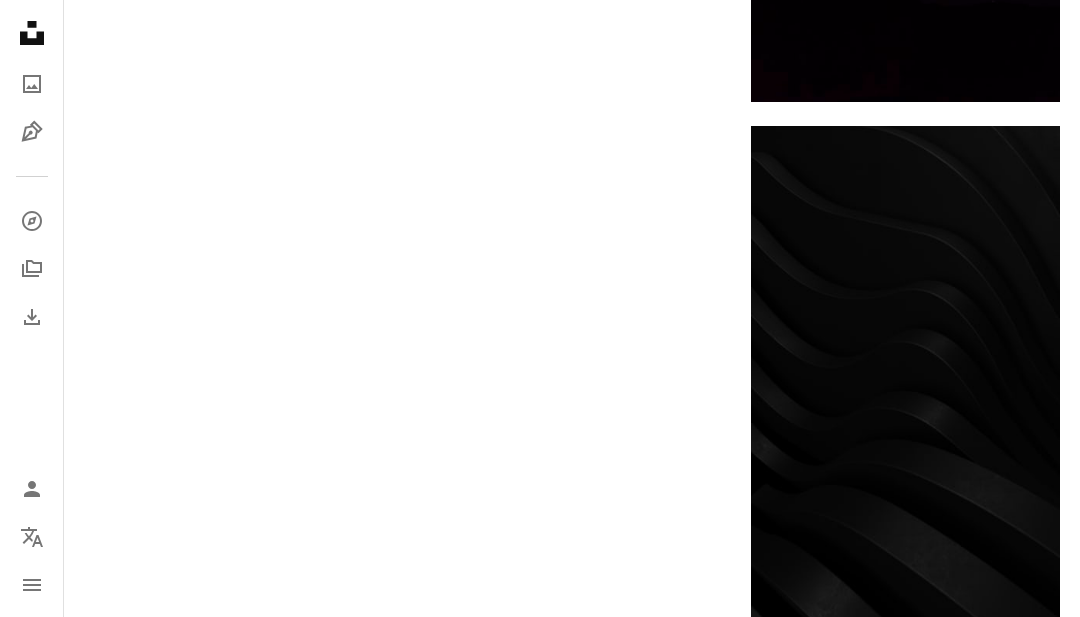 scroll, scrollTop: 3679, scrollLeft: 0, axis: vertical 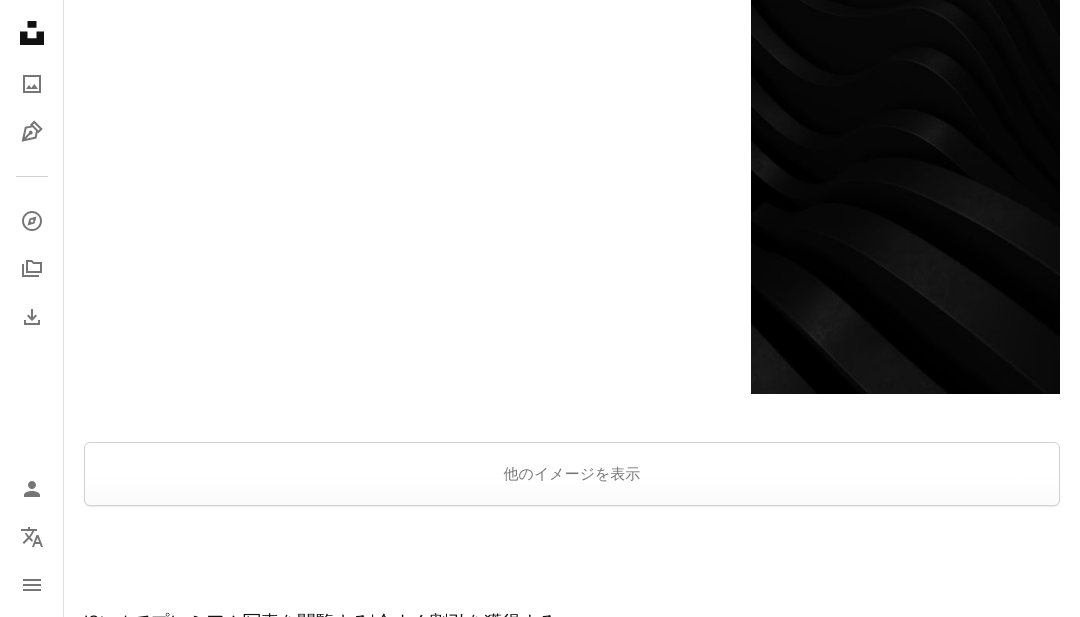 click on "他のイメージを表示" at bounding box center (572, 474) 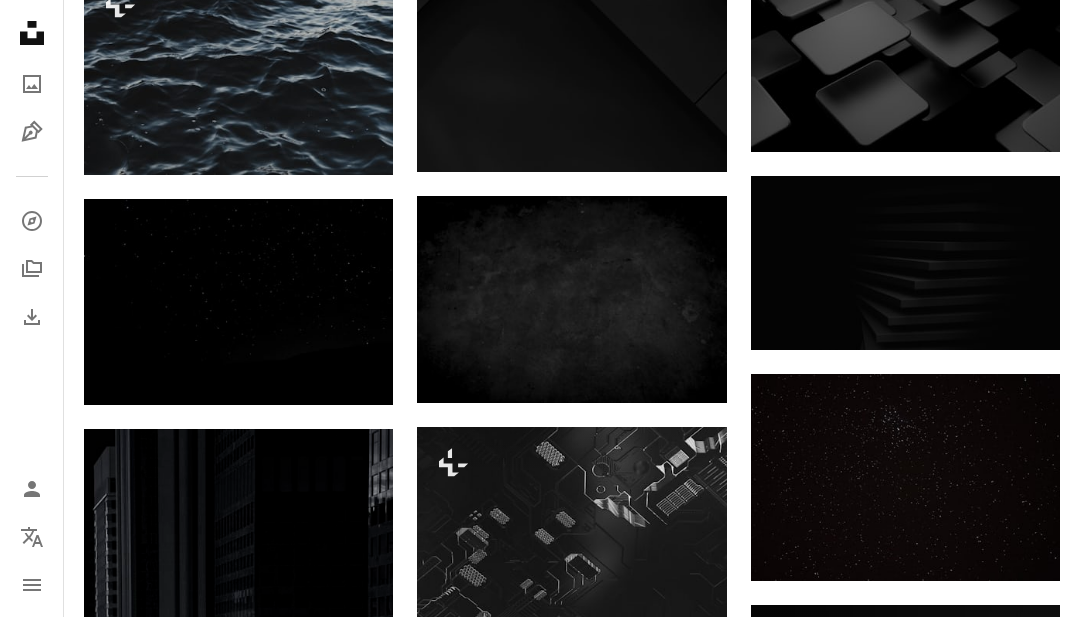 scroll, scrollTop: 5739, scrollLeft: 0, axis: vertical 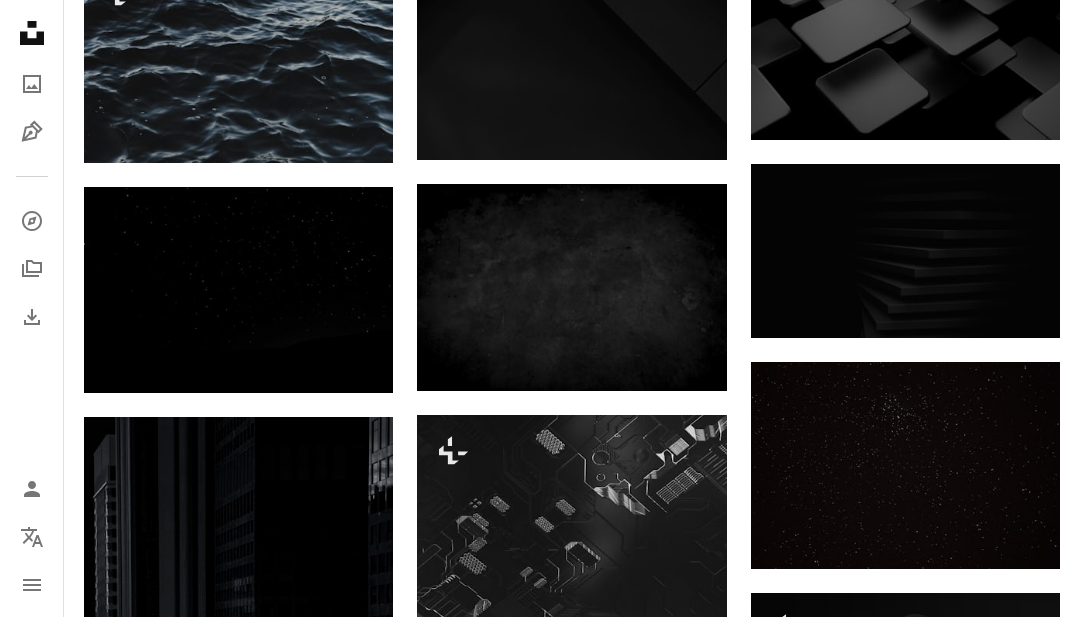 click at bounding box center (571, 287) 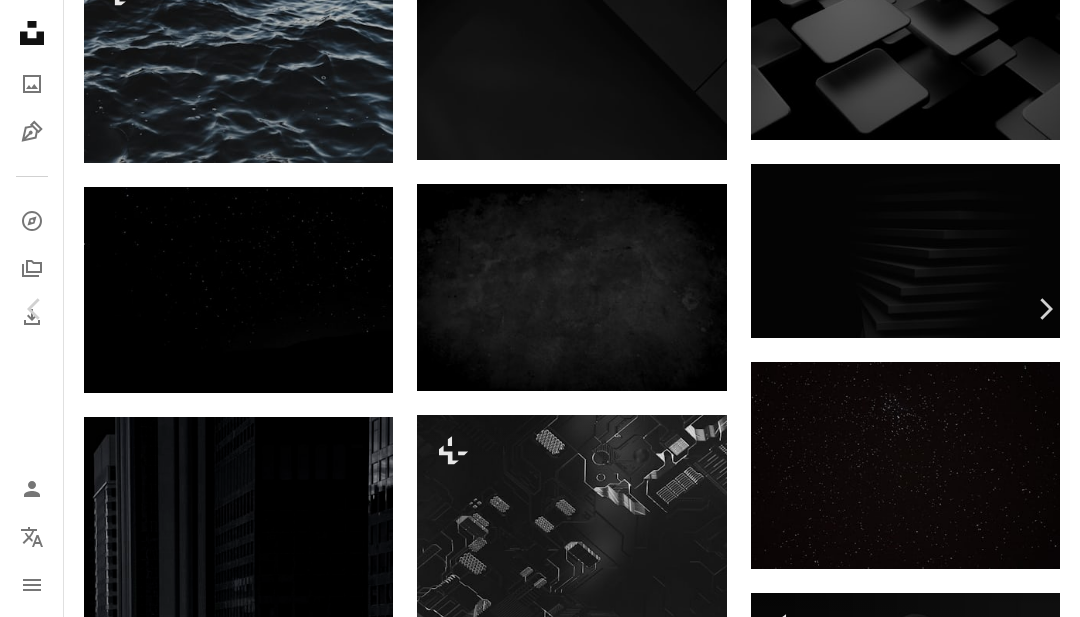 click on "無料ダウンロード" at bounding box center (871, 3141) 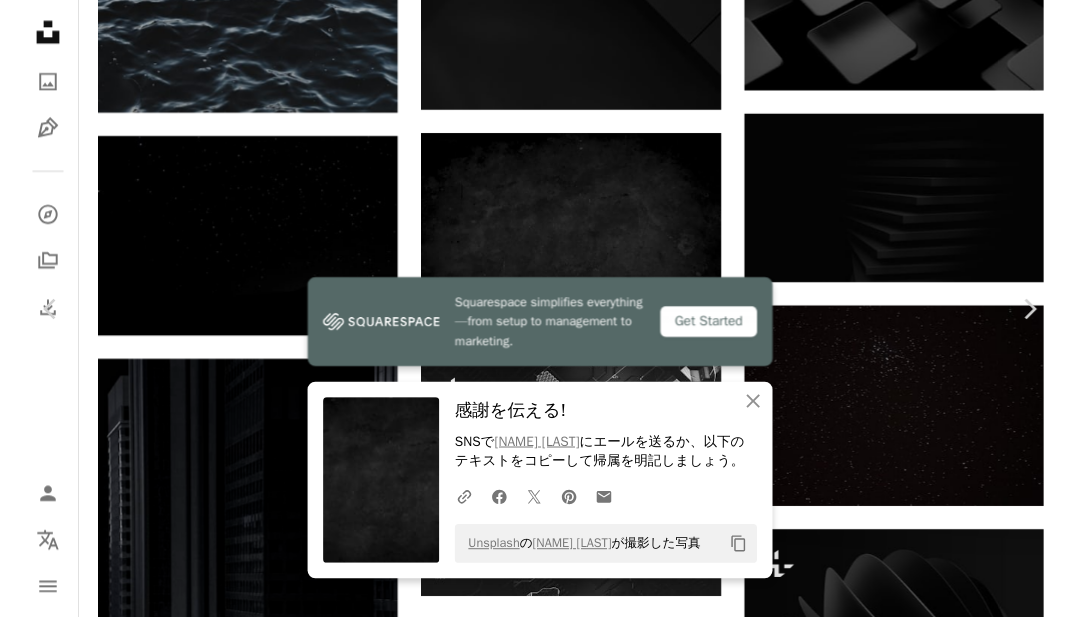 scroll, scrollTop: 5806, scrollLeft: 0, axis: vertical 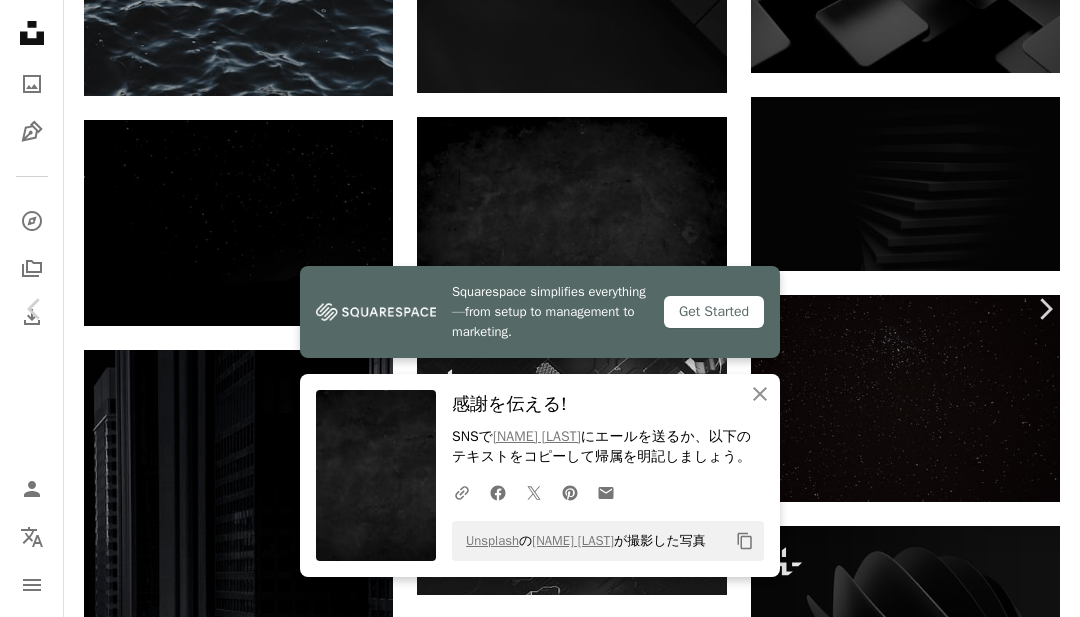 click on "An X shape Chevron left Chevron right Squarespace simplifies everything—from setup to management to marketing. Get Started An X shape 閉じる 感謝を伝える! SNSで [NAME] [LAST] にエールを送るか、以下のテキストをコピーして帰属を明記しましょう。 A URL sharing icon (chains) Facebook icon X (formerly Twitter) icon Pinterest icon An envelope Unsplash の [NAME] [LAST] が撮影した写真
Copy content [NAME] [LAST] 案件受付中 A checkmark inside of a circle A heart A plus sign 無料ダウンロード Chevron down Zoom in 閲覧数 18,724,272 ダウンロード数 374,473 特集されたコレクション 写真 A forward-right arrow 共有 Info icon 情報 More Actions A map marker [CITY], [STATE] Calendar outlined 2020年1月10日 に公開 Camera NIKON CORPORATION, NIKON D850 Safety Unsplashライセンス の下、無料で利用可能 バックグラウンド テクスチャー 黒い 天文学 黒板 背景  |  コード：UNSPLASH20で20%オフ  ↗" at bounding box center [540, 3335] 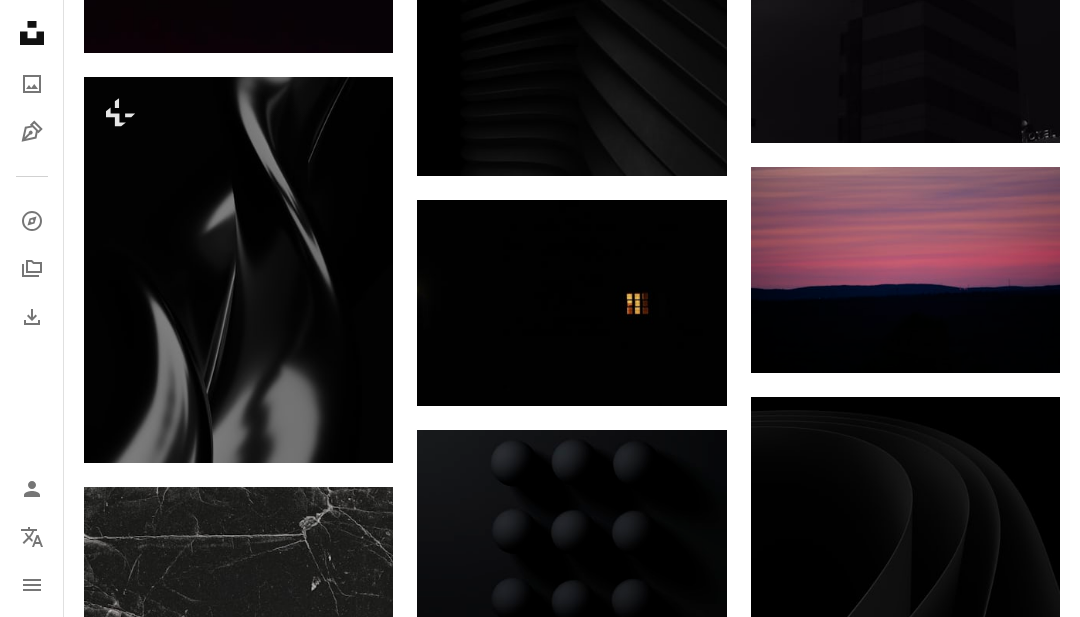 scroll, scrollTop: 29378, scrollLeft: 0, axis: vertical 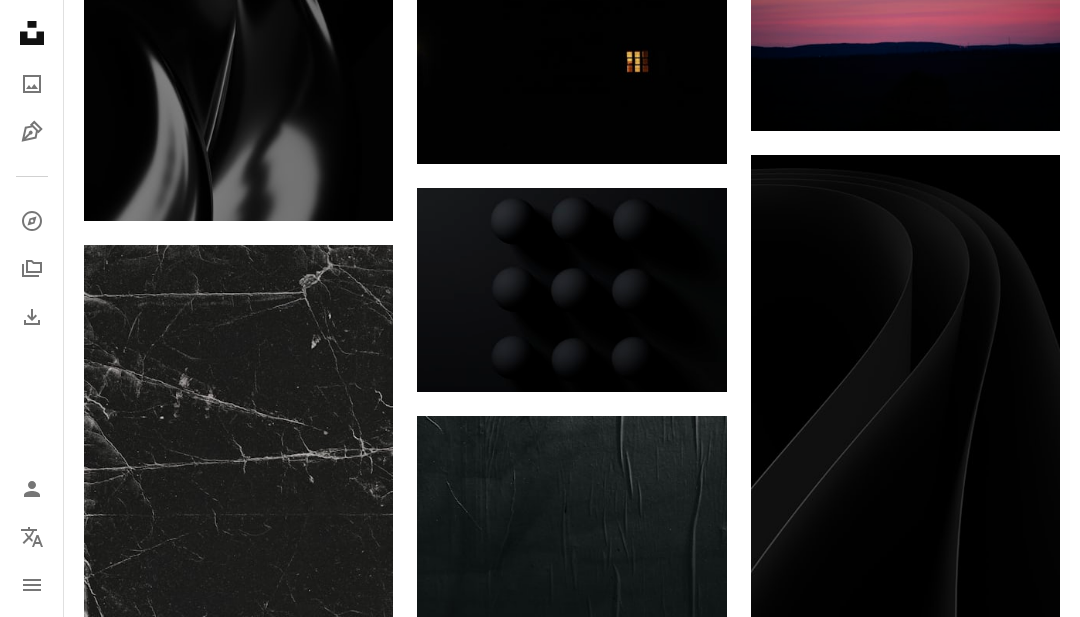 click at bounding box center [238, 454] 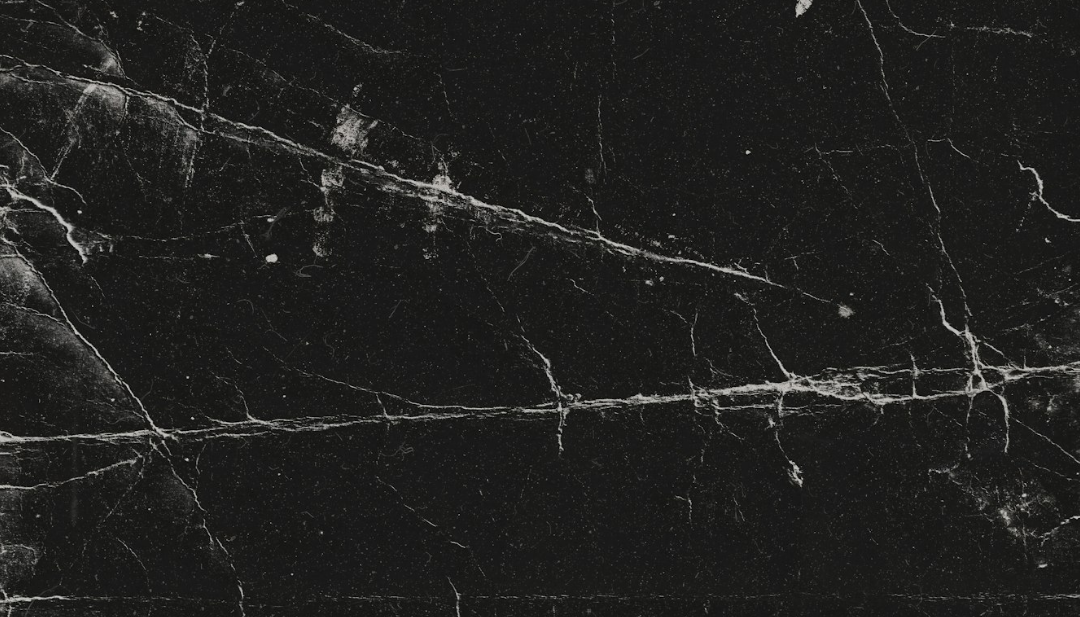 scroll, scrollTop: 345, scrollLeft: 0, axis: vertical 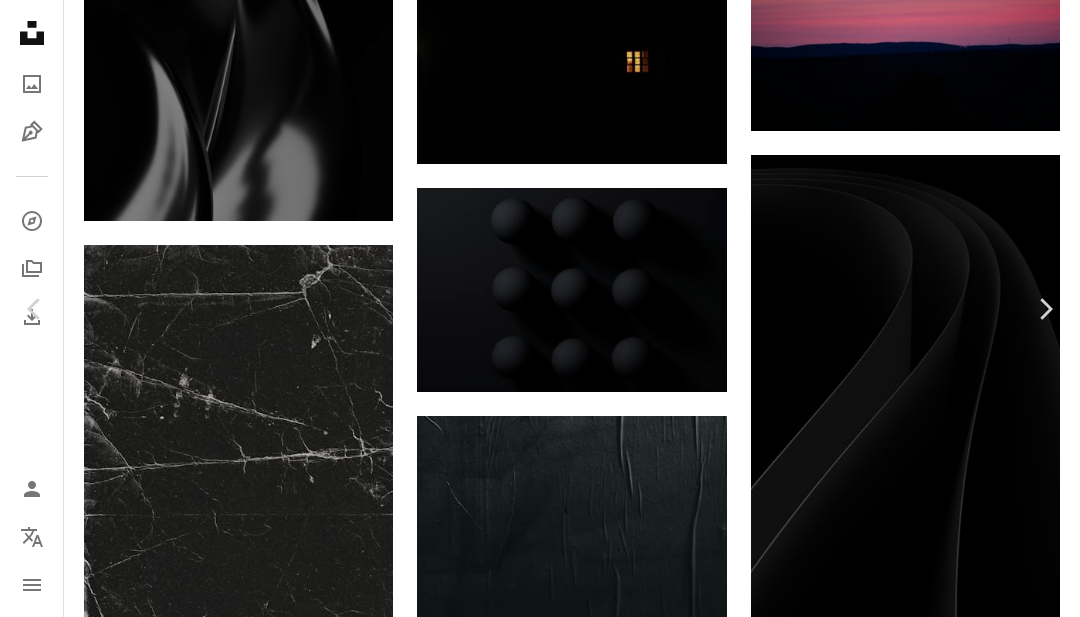 click on "無料ダウンロード" at bounding box center (871, 4678) 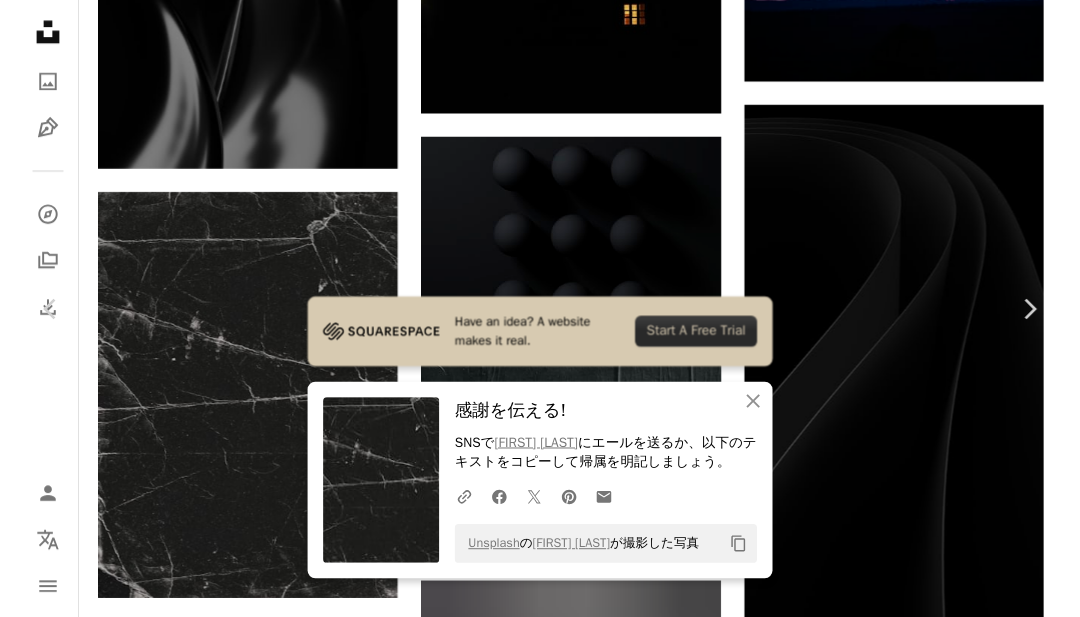 scroll, scrollTop: 29445, scrollLeft: 0, axis: vertical 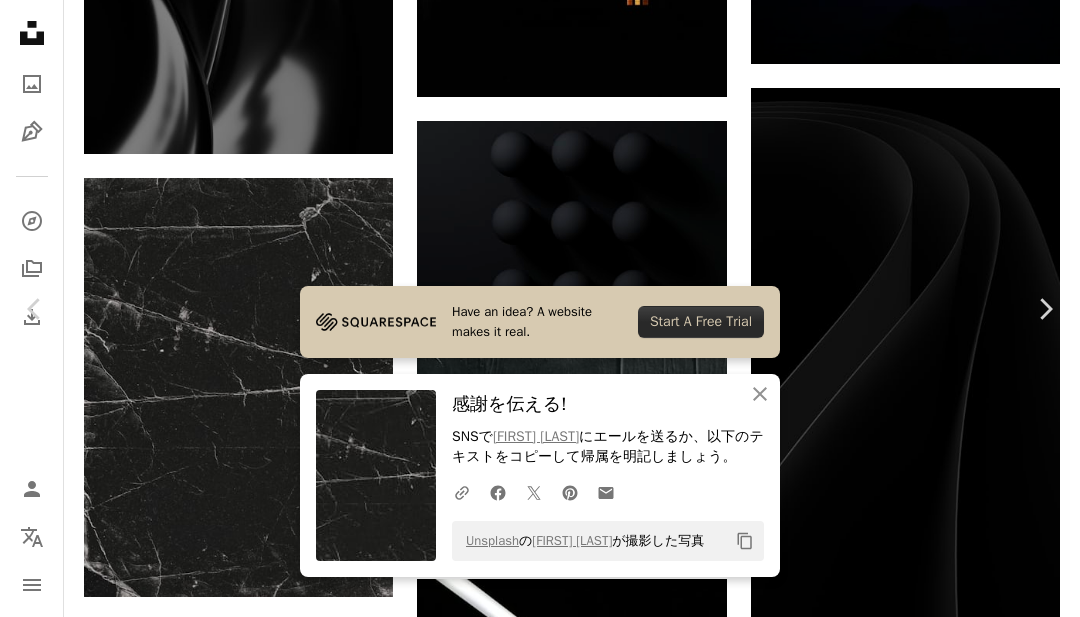 click on "Chevron right" at bounding box center [1045, 309] 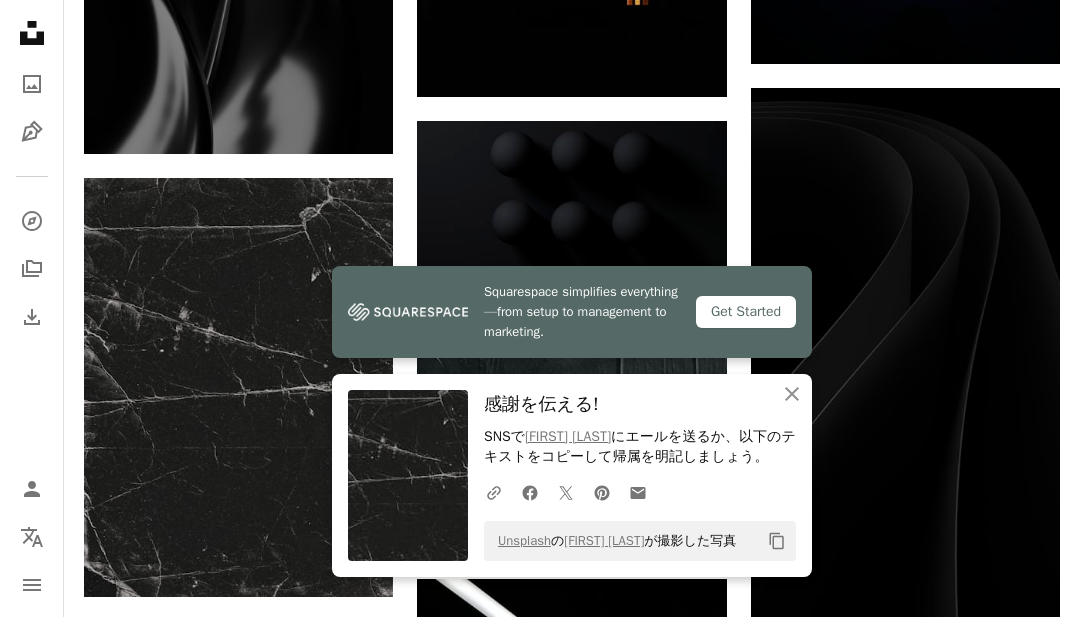 click at bounding box center (238, 387) 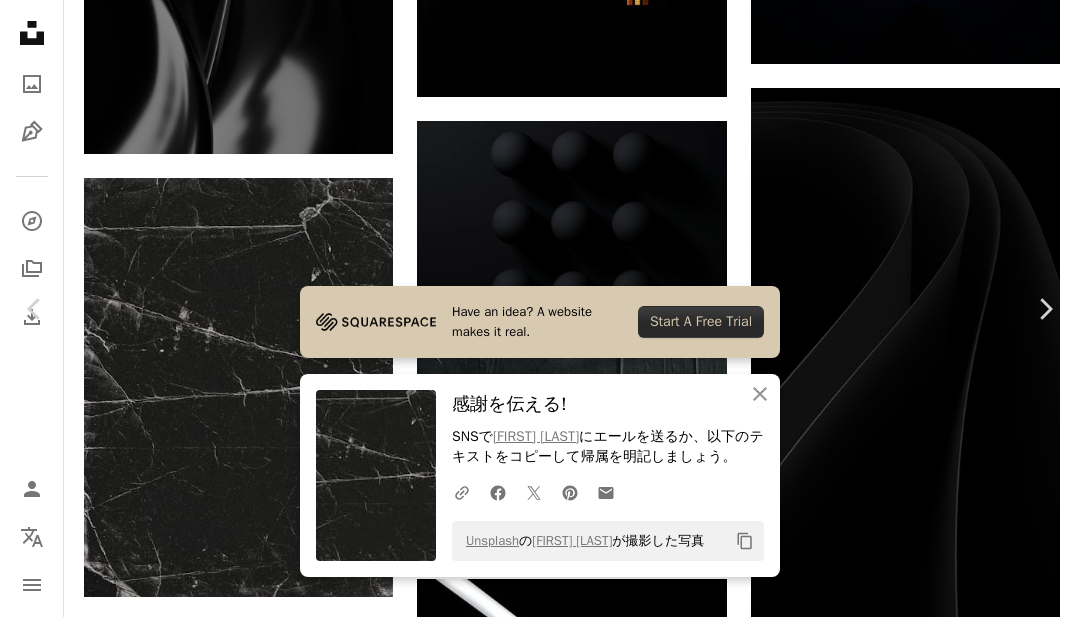 scroll, scrollTop: 533, scrollLeft: 0, axis: vertical 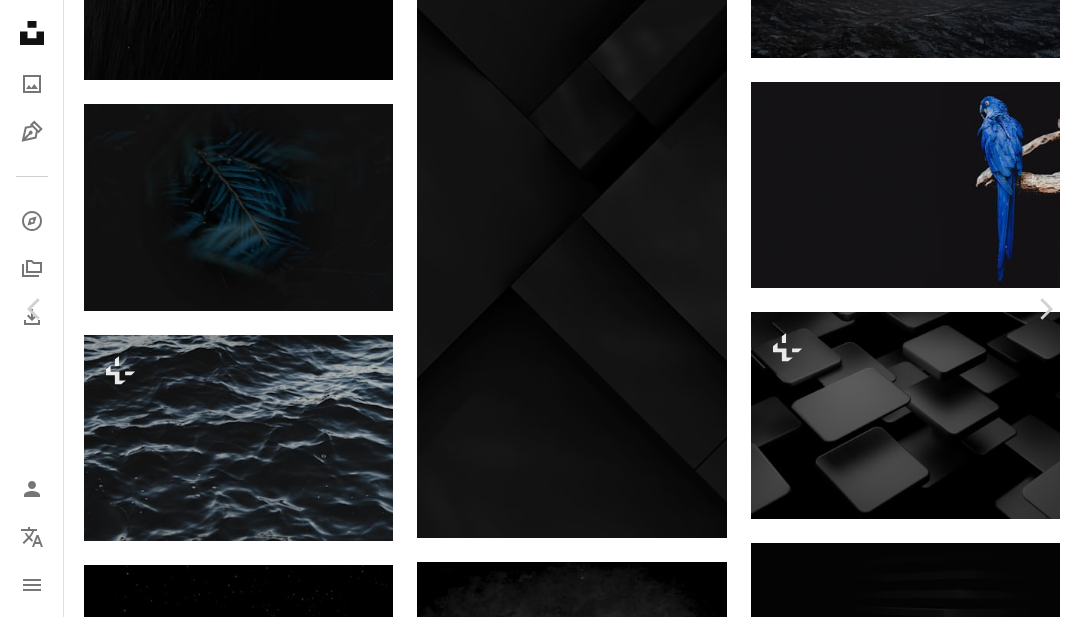 click on "Chevron right" at bounding box center (1045, 309) 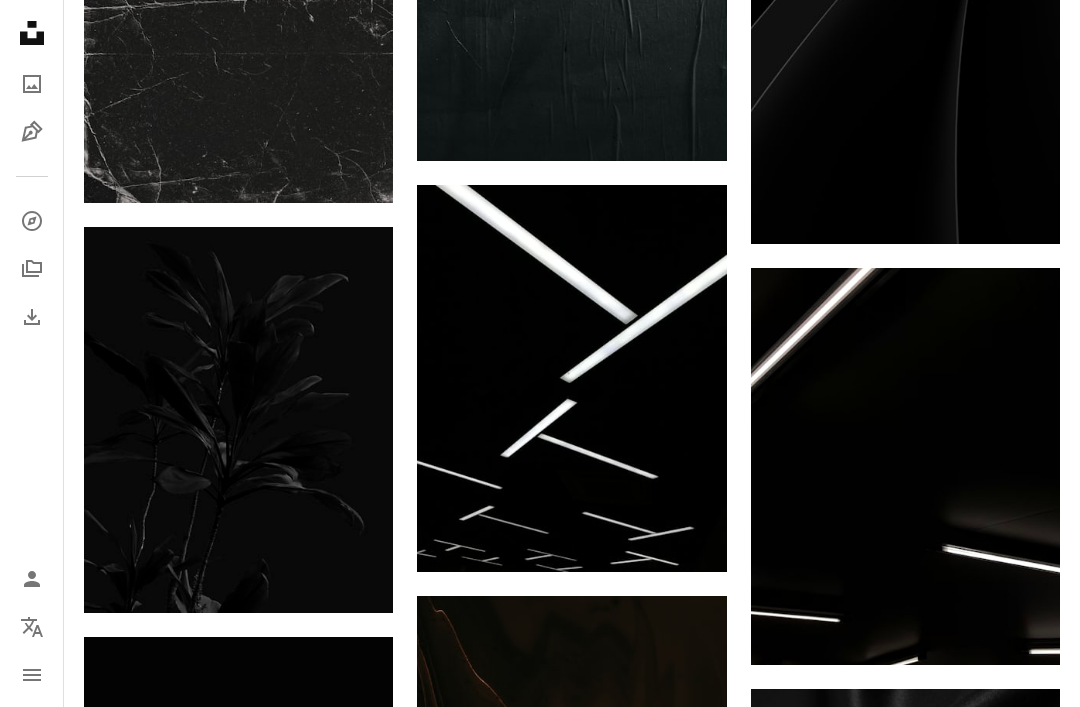 scroll, scrollTop: 29623, scrollLeft: 0, axis: vertical 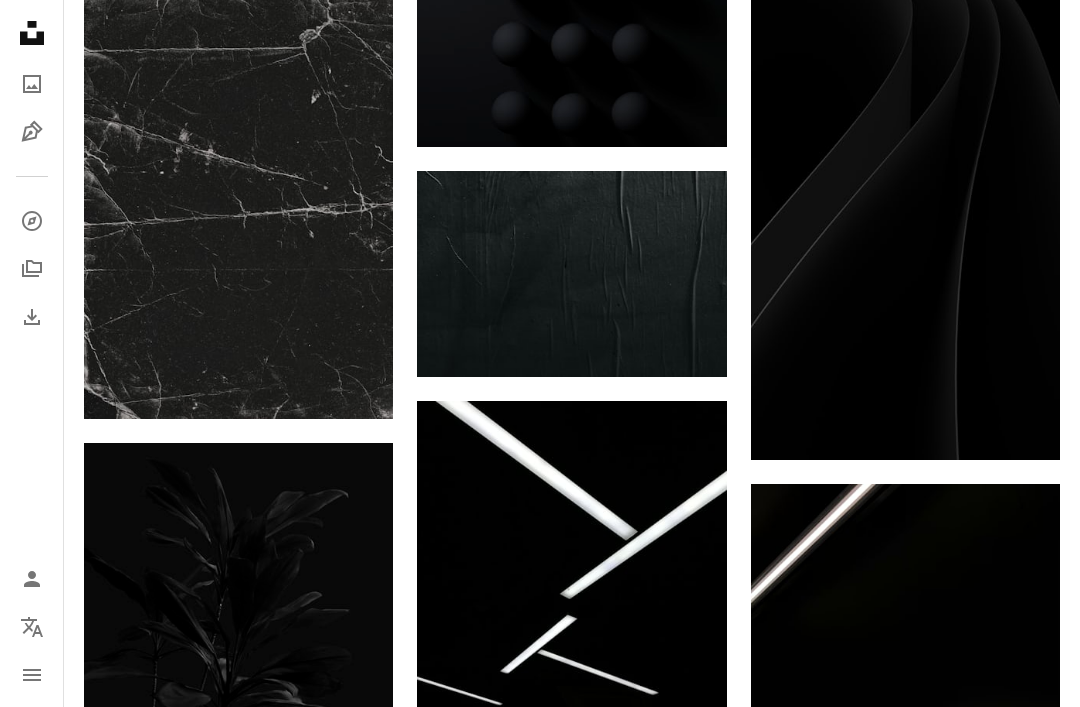 click at bounding box center (238, 209) 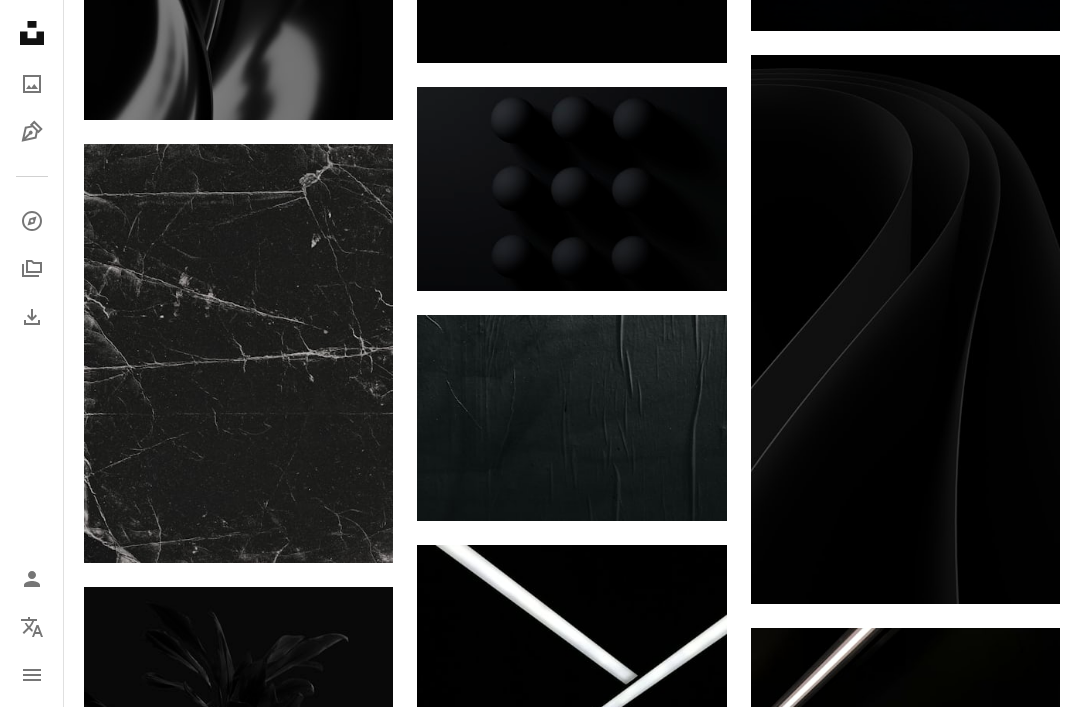 scroll, scrollTop: 29478, scrollLeft: 0, axis: vertical 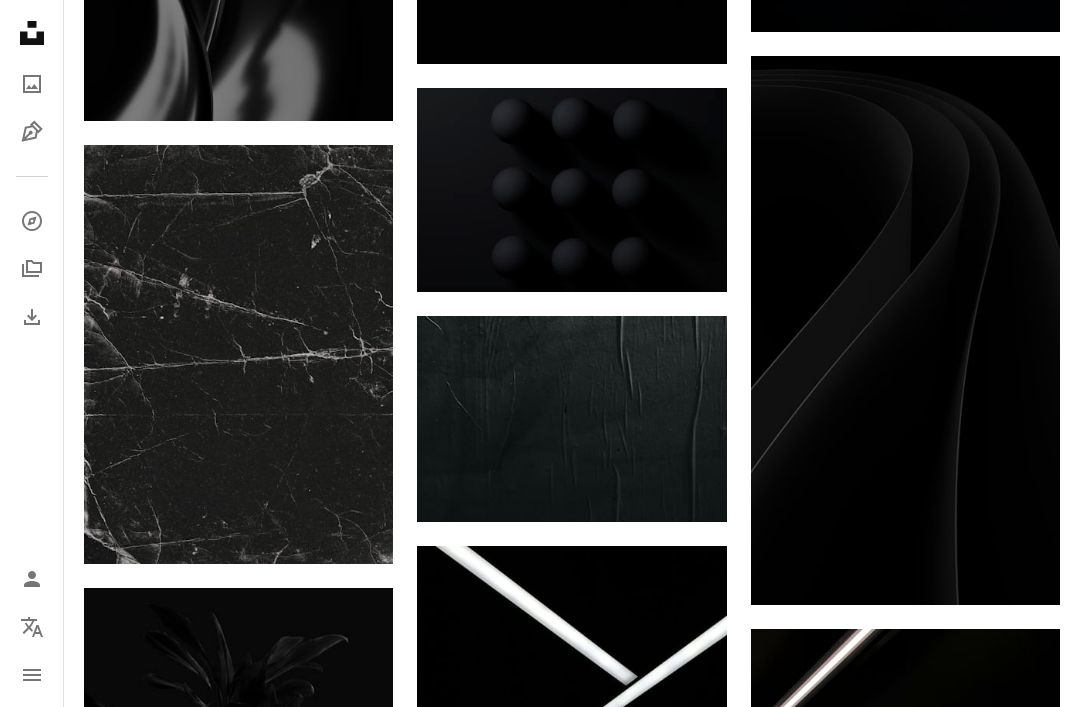 click at bounding box center [238, 354] 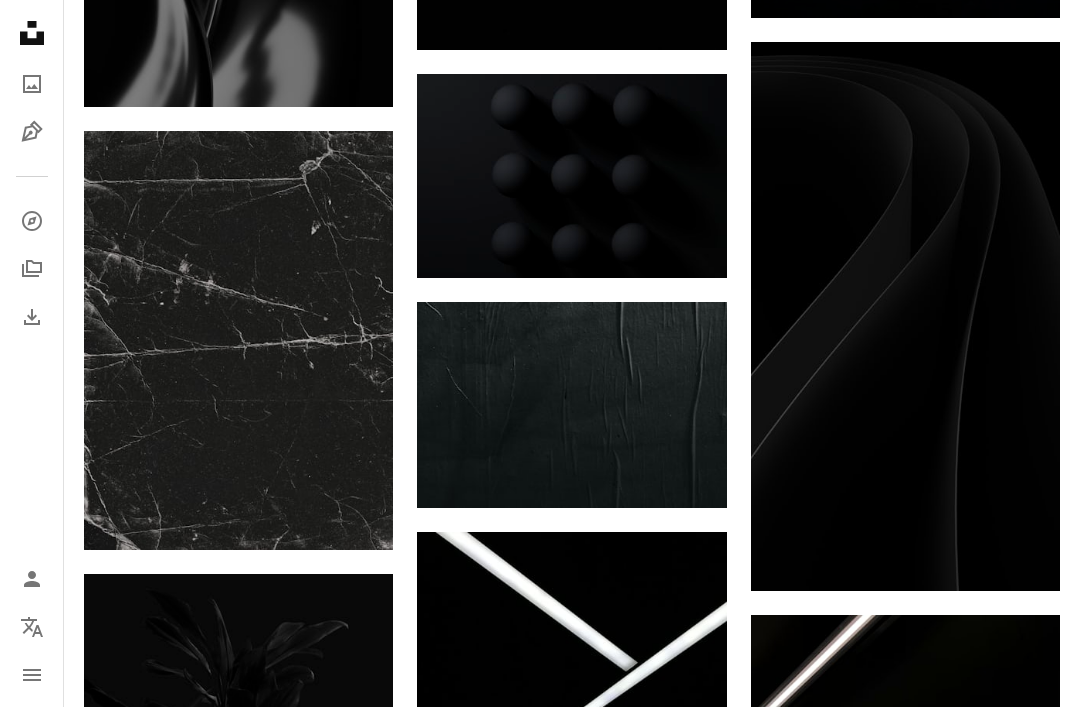 scroll, scrollTop: 29490, scrollLeft: 0, axis: vertical 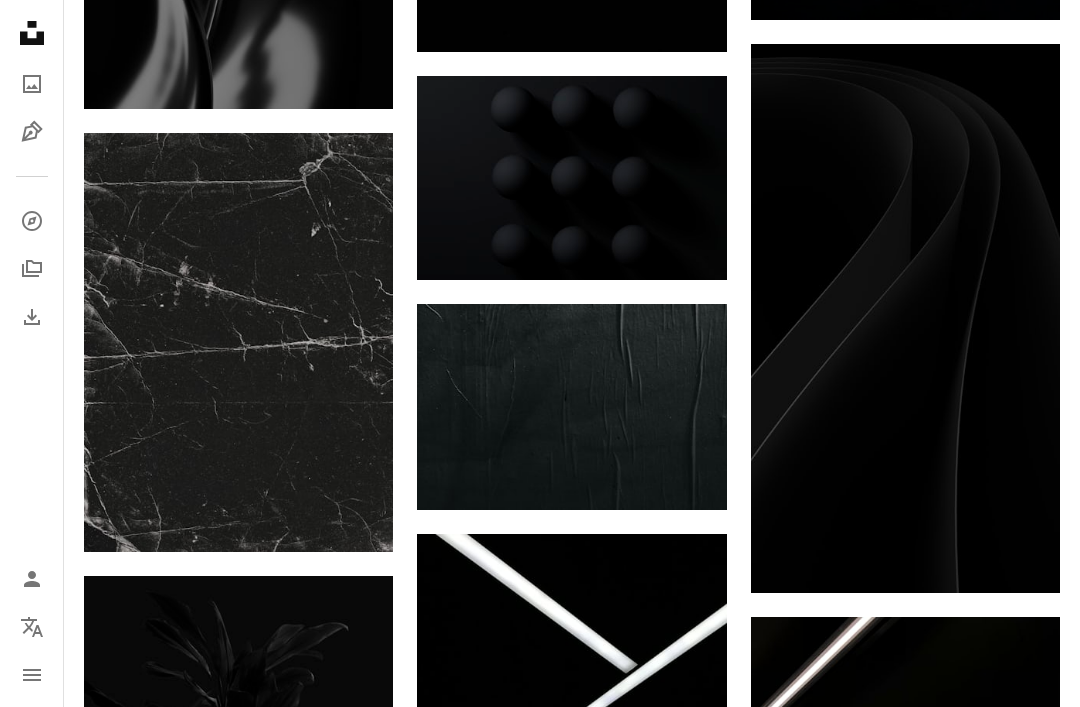 click at bounding box center [238, 342] 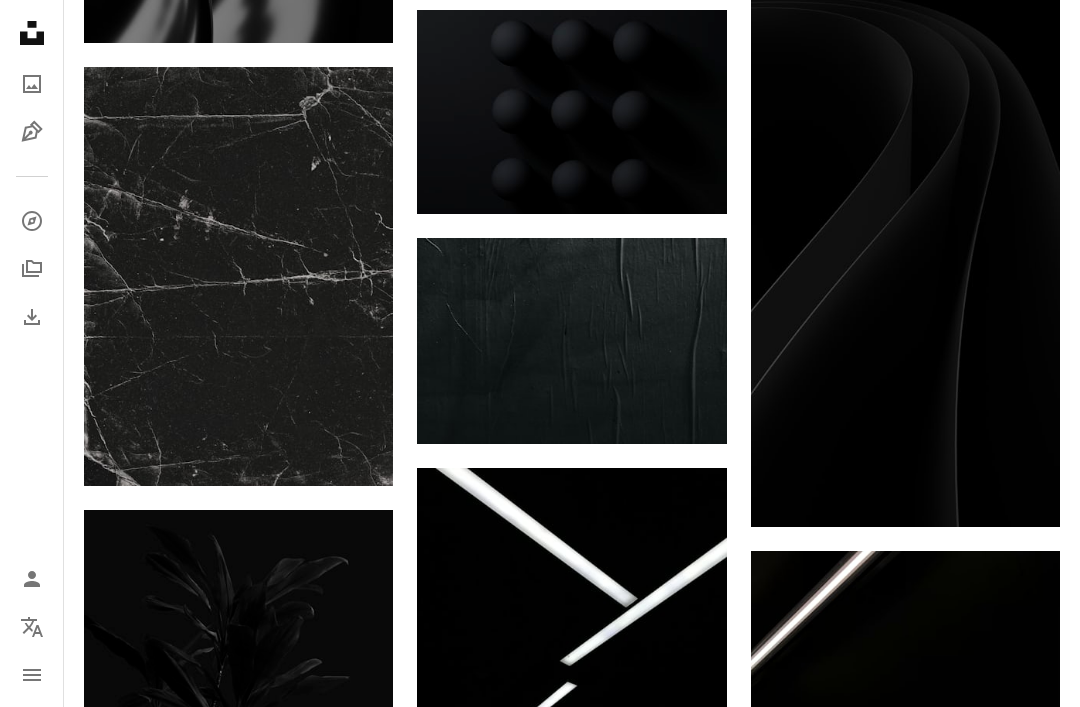 click on "A plus sign" at bounding box center (353, 103) 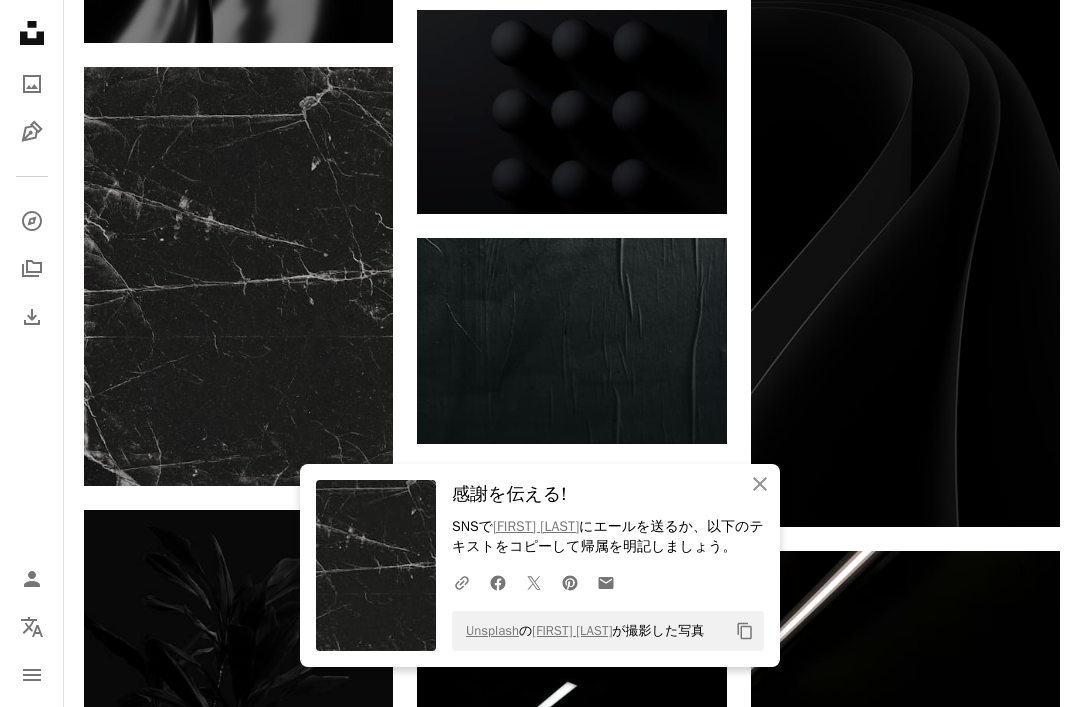 click on "[FIRST] [LAST]" at bounding box center [540, 4806] 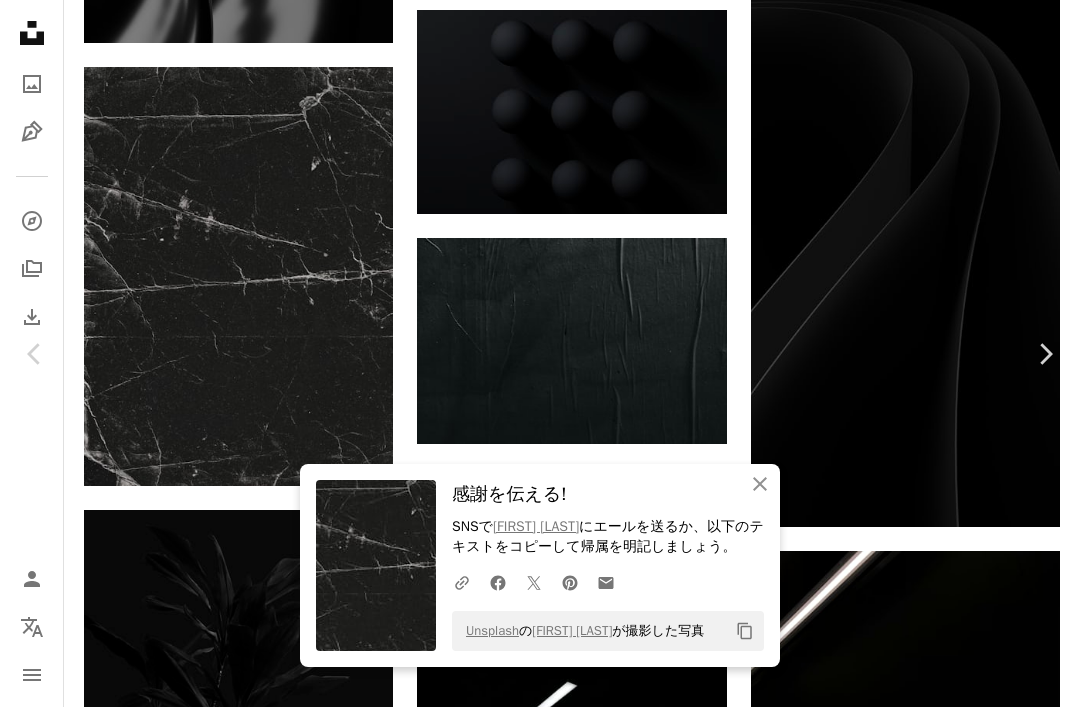 click on "An X shape Chevron left Chevron right An X shape 閉じる 感謝を伝える! SNSで [NAME] [LAST] にエールを送るか、以下のテキストをコピーして帰属を明記しましょう。 A URL sharing icon (chains) Facebook icon X (formerly Twitter) icon Pinterest icon An envelope Unsplash の [NAME] [LAST] が撮影した写真
Copy content [NAME] [LAST] 案件受付中 A checkmark inside of a circle A heart A plus sign 無料ダウンロード Chevron down Zoom in 閲覧数 718,380 ダウンロード数 18,996 特集されたコレクション テクスチャ A forward-right arrow 共有 Info icon 情報 More Actions Calendar outlined 2022年4月24日 に公開 Safety Unsplashライセンス の下、無料で利用可能 テクスチャー 紙の質感 黒い パターン 暗い背景 テクスチャの背景 レトロ グランジ 実験的 スキャン くしゃくしゃ 大理石 背景 iStockでプレミアム関連写真を閲覧する  |  コード：UNSPLASH20で20%オフ" at bounding box center [540, 4806] 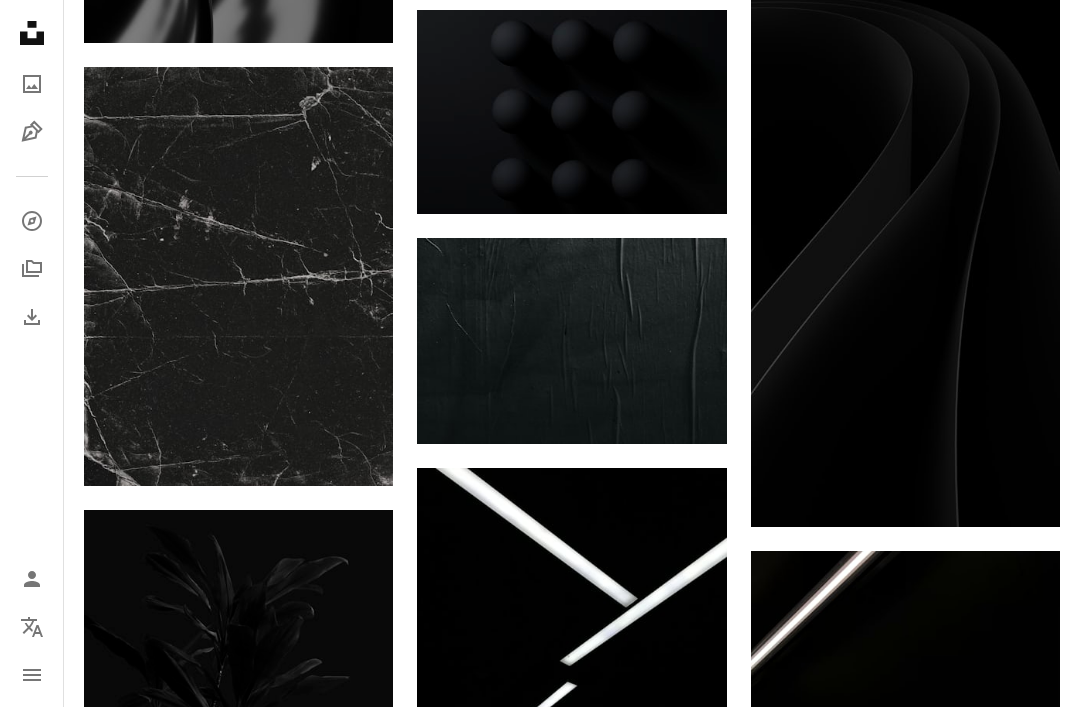 scroll, scrollTop: 29557, scrollLeft: 0, axis: vertical 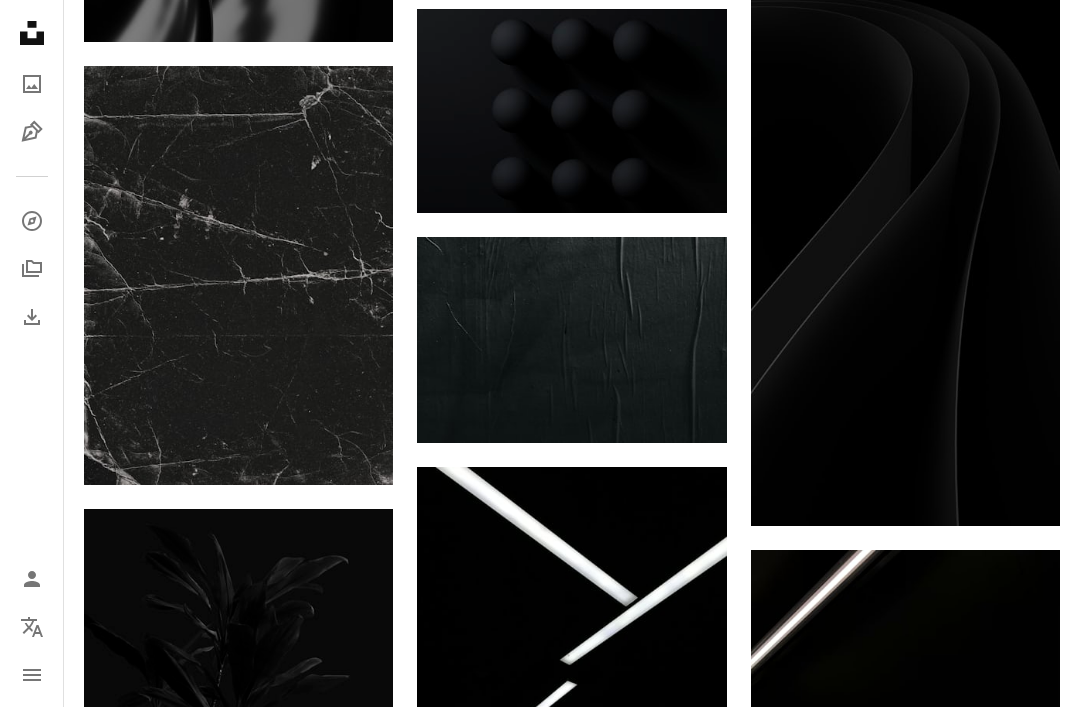 click at bounding box center (238, 275) 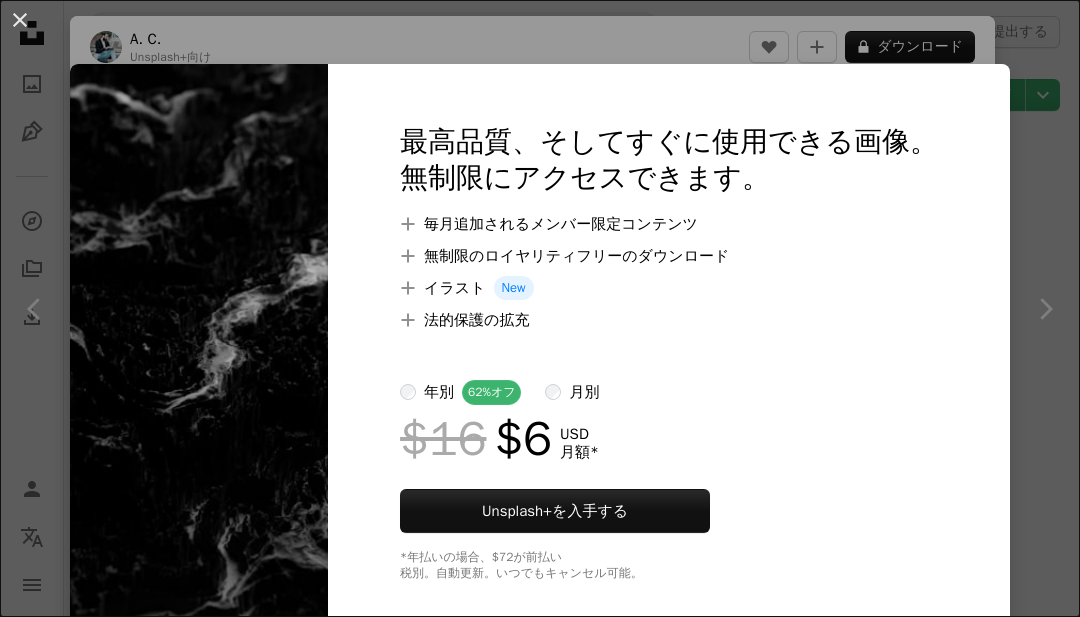 scroll, scrollTop: 10838, scrollLeft: 0, axis: vertical 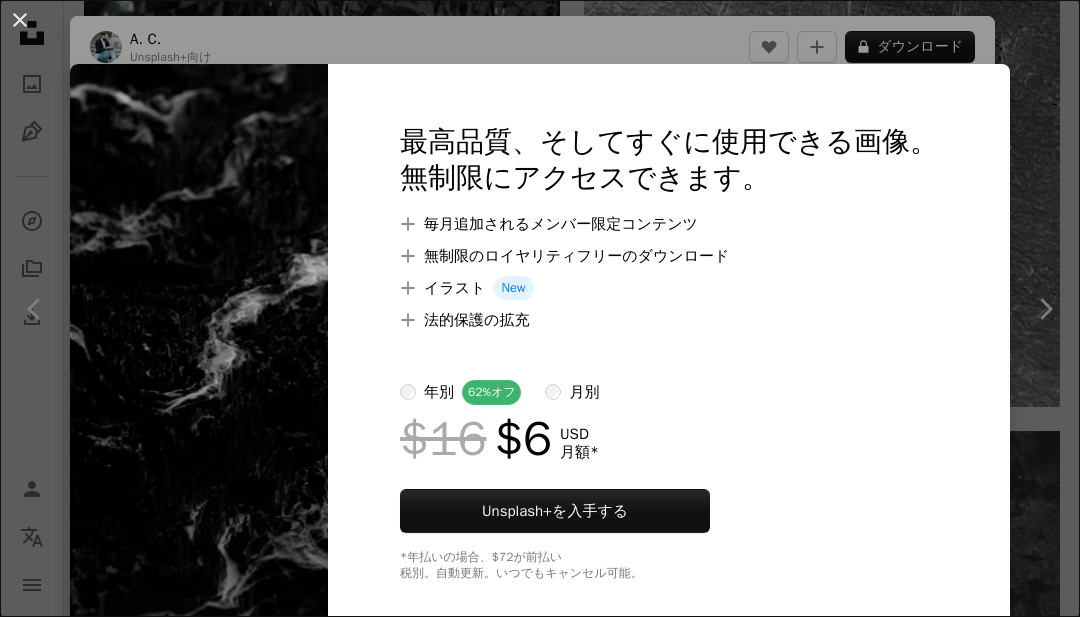 click on "An X shape 最高品質、そしてすぐに使用できる画像。 無制限にアクセスできます。 A plus sign 毎月追加されるメンバー限定コンテンツ A plus sign 無制限のロイヤリティフリーのダウンロード A plus sign イラスト  New A plus sign 法的保護の拡充 年別 62% オフ 月別 $16   $6 USD 月額 * Unsplash+ を入手する *年払いの場合、 $72 が前払い 税別。自動更新。いつでもキャンセル可能。" at bounding box center (540, 308) 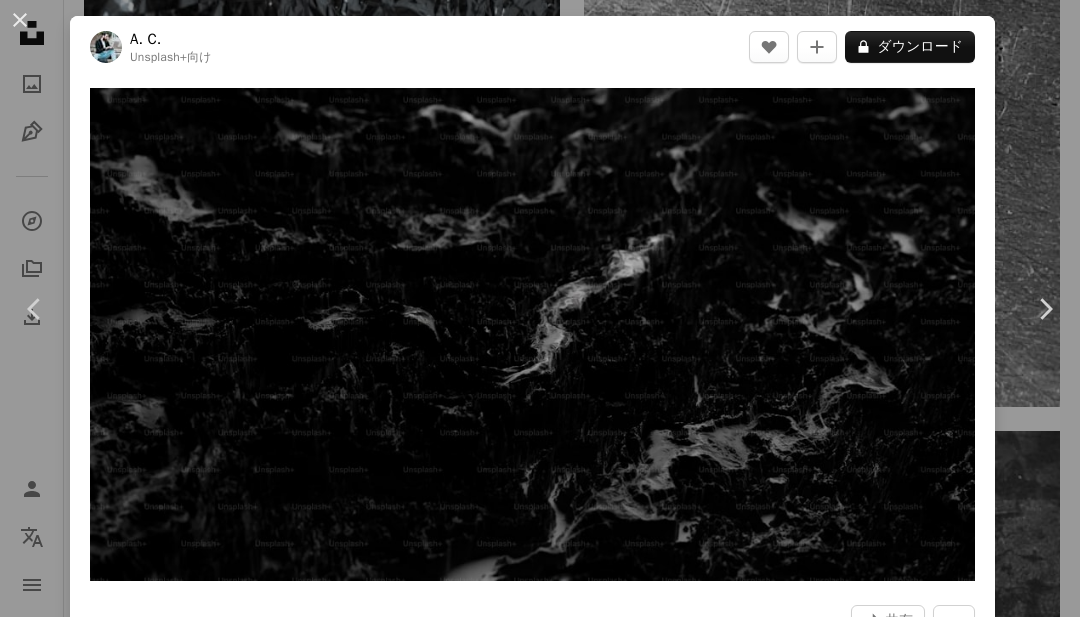 click on "An X shape Chevron left Chevron right A. C. Unsplash+ 向け A heart A plus sign A lock ダウンロード Zoom in A forward-right arrow 共有 More Actions Calendar outlined 2022年10月1日 に公開 Safety Unsplash+ライセンス の下でライセンスされています 壁紙 バックグラウンド 要約 テクスチャー 芸術 パターン 設計 芸術作品 デジタル画像 壁紙 レンダ 背景 グラフィックス 無料の写真 このシリーズより Plus sign for Unsplash+ Plus sign for Unsplash+ Plus sign for Unsplash+ Plus sign for Unsplash+ Plus sign for Unsplash+ Plus sign for Unsplash+ Plus sign for Unsplash+ Plus sign for Unsplash+ Plus sign for Unsplash+ Plus sign for Unsplash+ 関連イメージ Plus sign for Unsplash+ A heart A plus sign A. C. Unsplash+ 向け A lock ダウンロード Plus sign for Unsplash+ A heart A plus sign A. C. Unsplash+ 向け A lock ダウンロード Plus sign for Unsplash+ A heart A plus sign Sumaid pal Singh Bakshi Unsplash+ 向け A lock 向け" at bounding box center [540, 308] 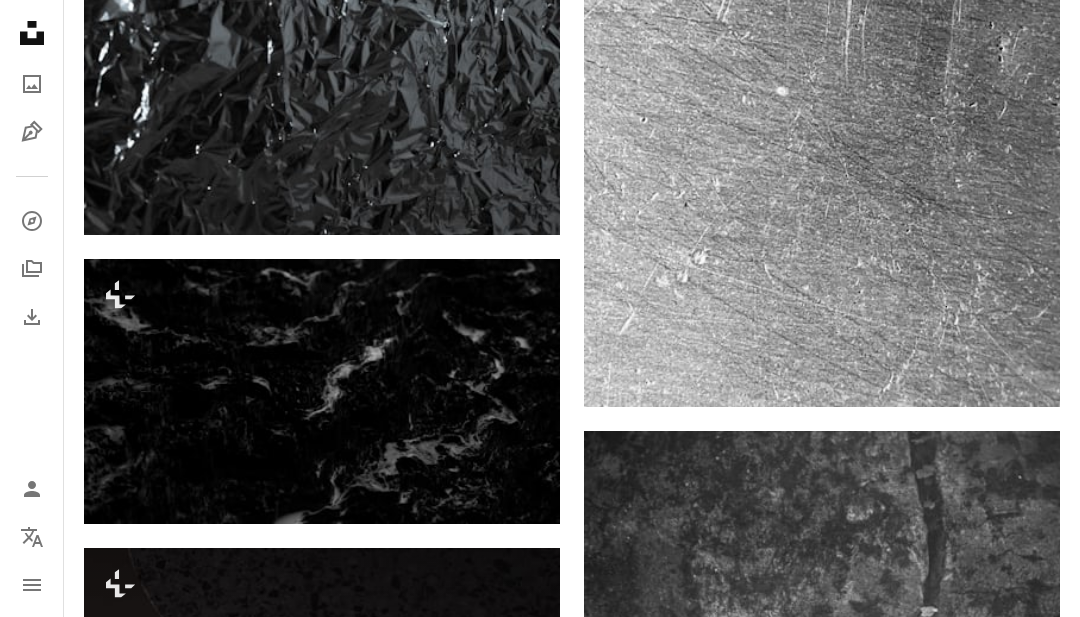 click at bounding box center [822, 90] 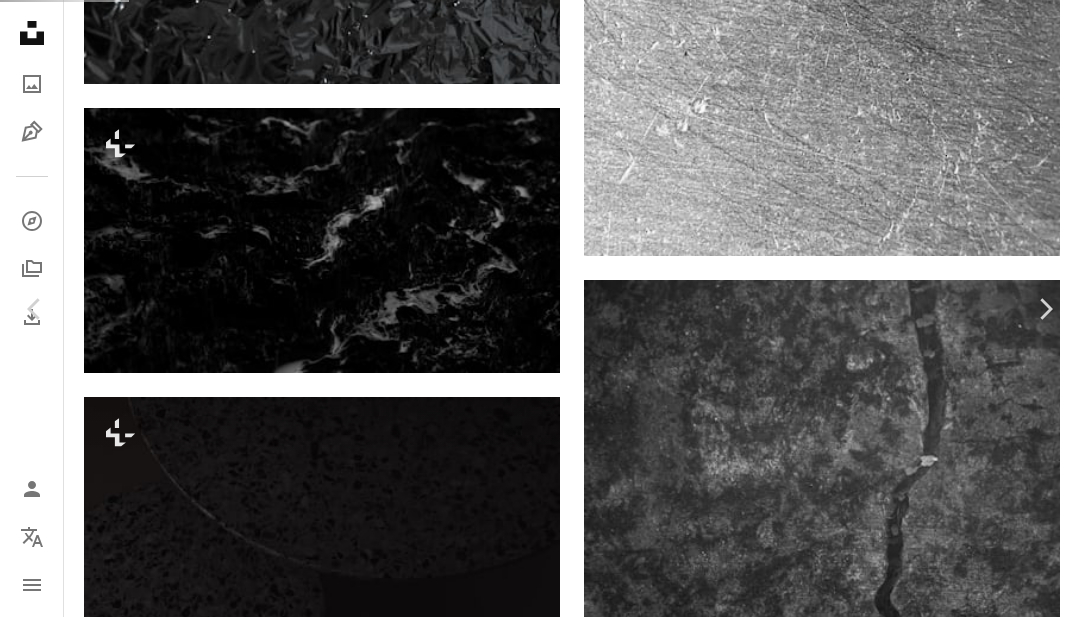 scroll, scrollTop: 11372, scrollLeft: 0, axis: vertical 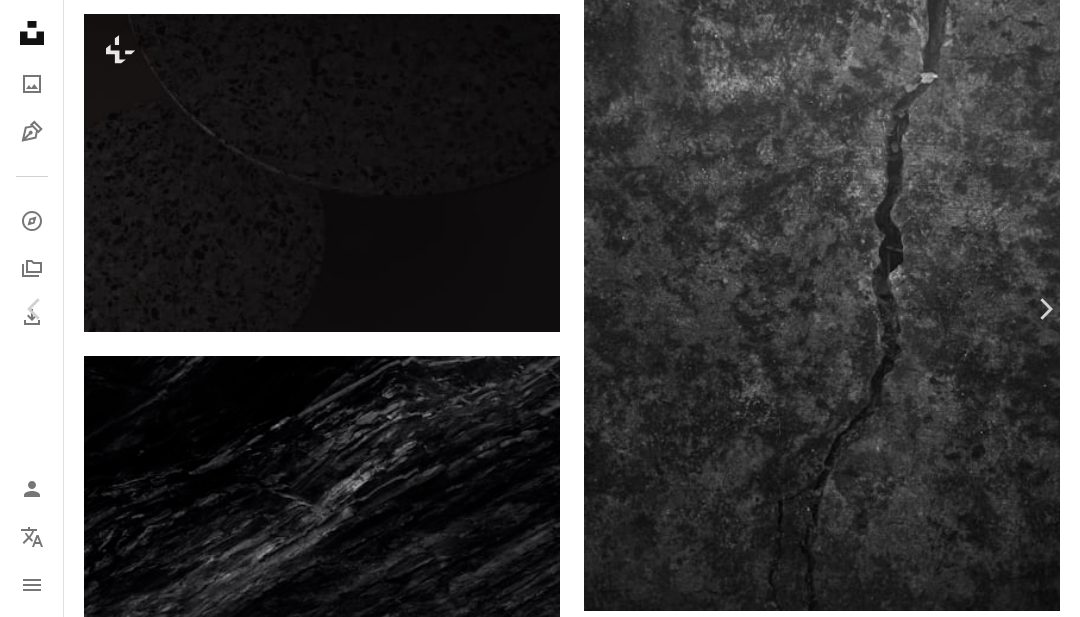click on "An X shape Chevron left Chevron right Second Breakfast ambi_one A heart A plus sign 無料ダウンロード Chevron down Zoom in 閲覧数 1,013 ダウンロード数 9 A forward-right arrow 共有 Info icon 情報 More Actions Calendar outlined 2023年1月8日 に公開 Camera Apple, iPhone XR Safety Unsplashライセンス の下、無料で利用可能 テクスチャー 木 アルミニウム スレート iStockでプレミアム関連写真を閲覧する  |  コード：UNSPLASH20で20%オフ iStockでもっと見る  ↗ 関連イメージ A heart A plus sign Second Breakfast Arrow pointing down A heart A plus sign Second Breakfast Arrow pointing down A heart A plus sign Second Breakfast Arrow pointing down Plus sign for Unsplash+ A heart A plus sign Annie Spratt Unsplash+ 向け A lock ダウンロード A heart A plus sign Katie Harp Arrow pointing down Plus sign for Unsplash+ A heart A plus sign Annie Spratt Unsplash+ 向け A lock ダウンロード A heart A plus sign Second Breakfast A heart" at bounding box center (540, 5103) 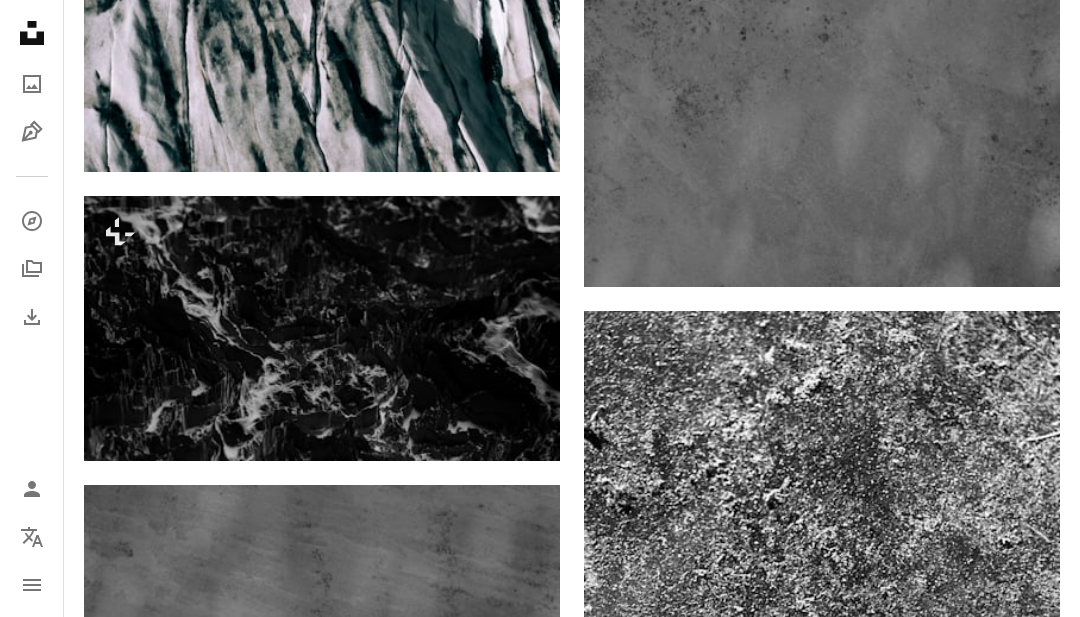 scroll, scrollTop: 18536, scrollLeft: 0, axis: vertical 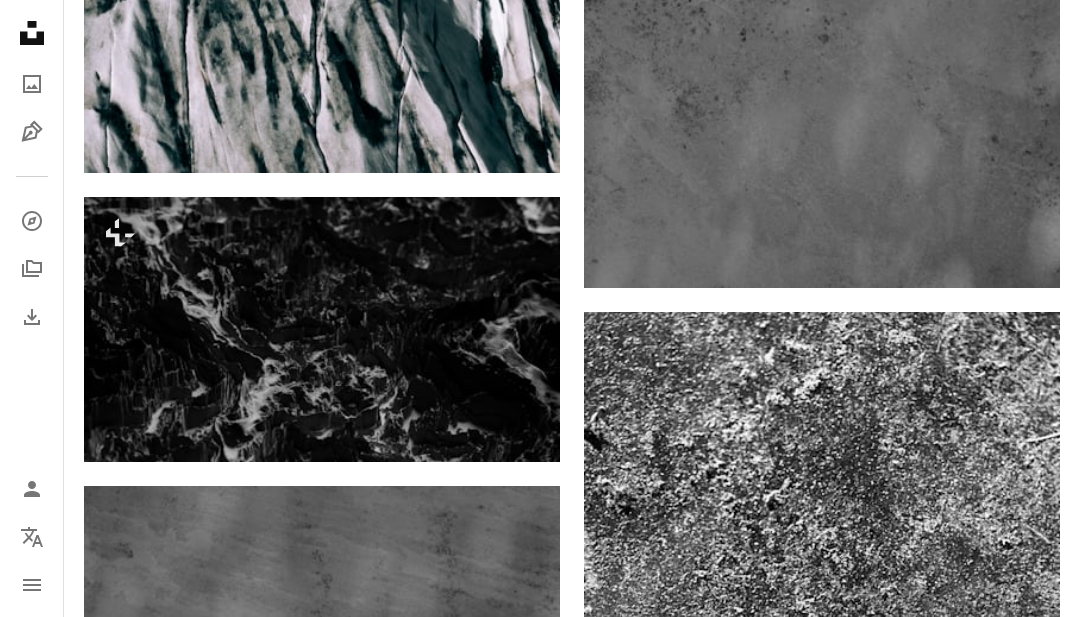 click at bounding box center [322, 329] 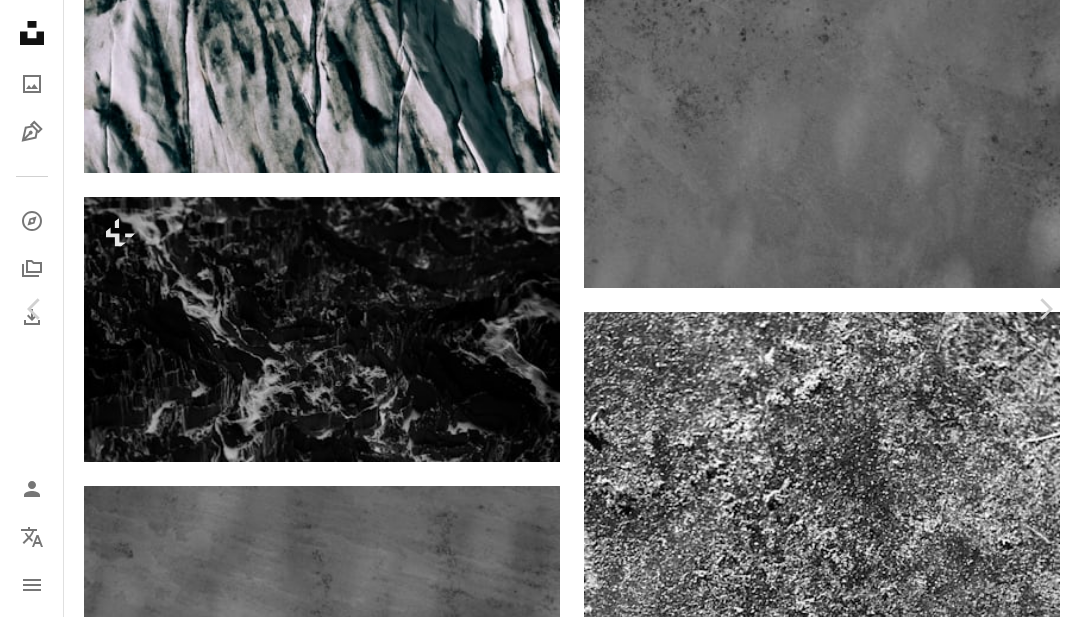 click on "[FIRST] [LAST]" at bounding box center [540, 2787] 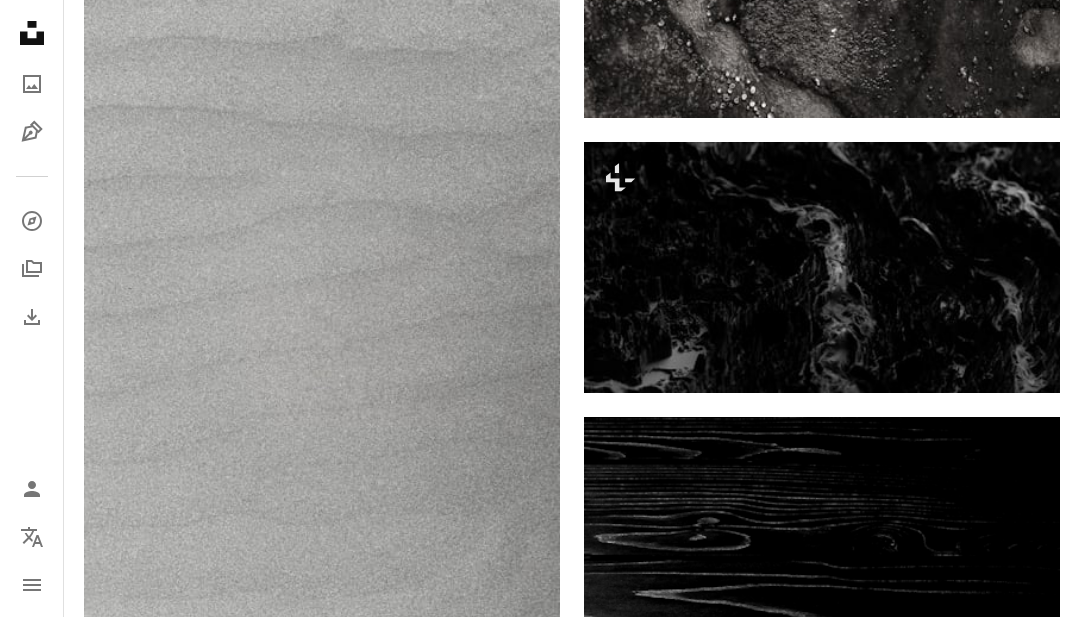scroll, scrollTop: 21201, scrollLeft: 0, axis: vertical 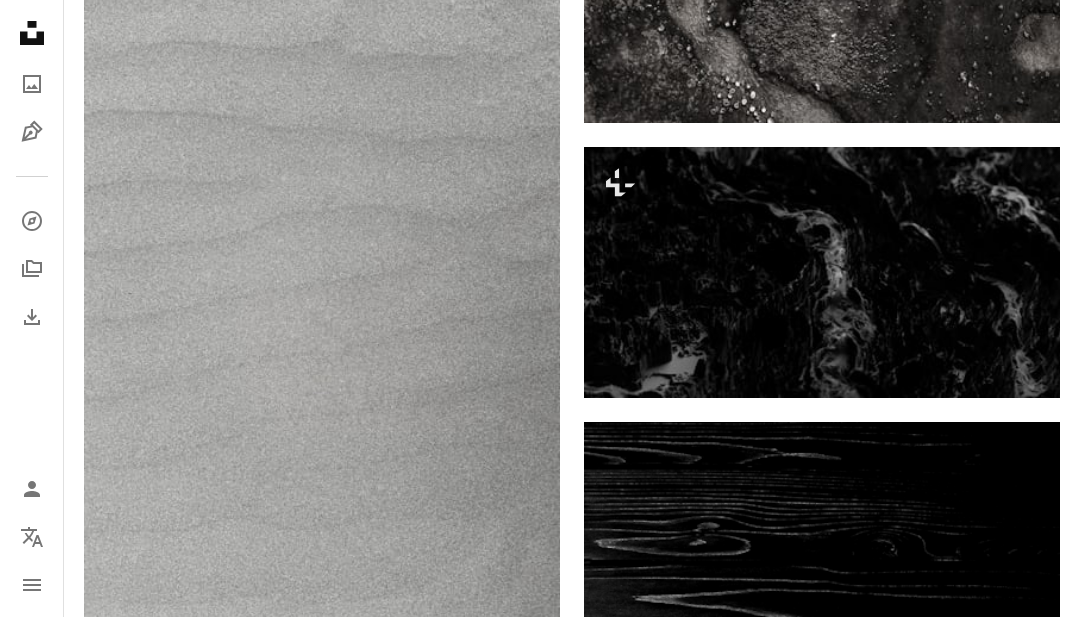click on "iStockでプレミアム関連写真を閲覧する  |  コード：UNSPLASH20で20%オフ iStockでもっと見る  ↗ 関連イメージ A heart A plus sign Emiliano Vittoriosi 案件受付中 A checkmark inside of a circle Arrow pointing down Plus sign for Unsplash+ A heart A plus sign Mathilde Langevin Unsplash+ 向け A lock ダウンロード A heart A plus sign Logan Voss 案件受付中 A checkmark inside of a circle Arrow pointing down Plus sign for Unsplash+ A heart A plus sign Resource Database Unsplash+ 向け A lock ダウンロード A heart A plus sign kartik programmer 案件受付中 A checkmark inside of a circle Arrow pointing down Plus sign for Unsplash+ A heart A plus sign Planet Volumes Unsplash+ 向け A lock ダウンロード A heart A plus sign Noita Digital Arrow pointing down A heart A plus sign Jean D Arrow pointing down A heart A plus sign Prisha Eee Arrow pointing down A heart A plus sign František G. 案件受付中 A checkmark inside of a circle Arrow pointing down A heart" at bounding box center (572, -7785) 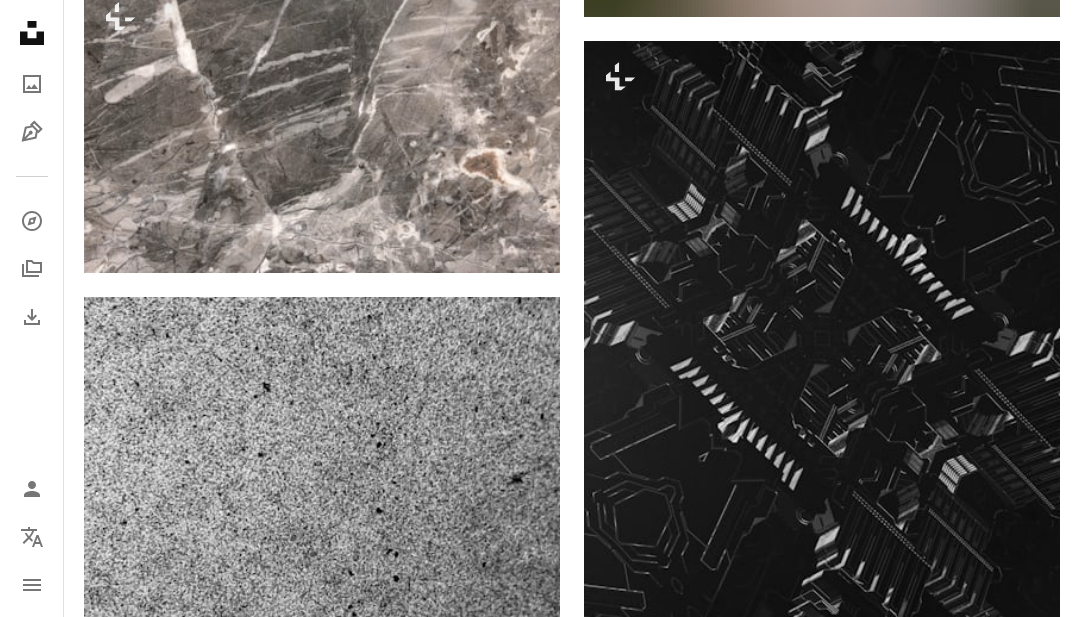 scroll, scrollTop: 37369, scrollLeft: 0, axis: vertical 